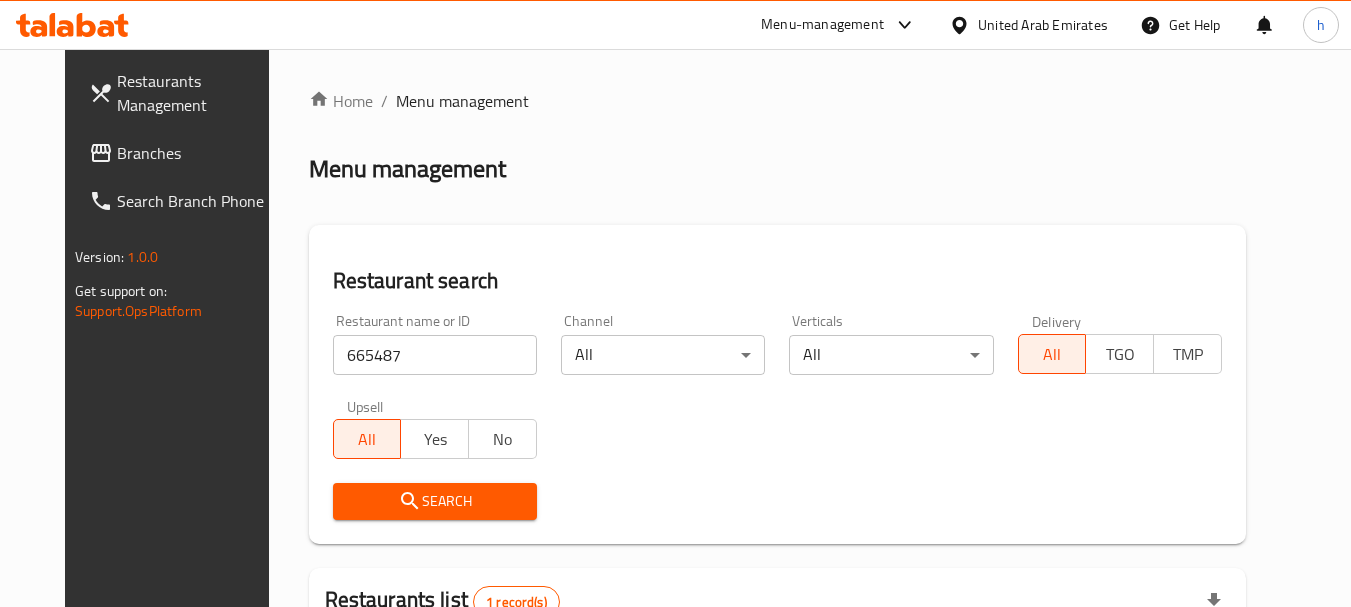 scroll, scrollTop: 268, scrollLeft: 0, axis: vertical 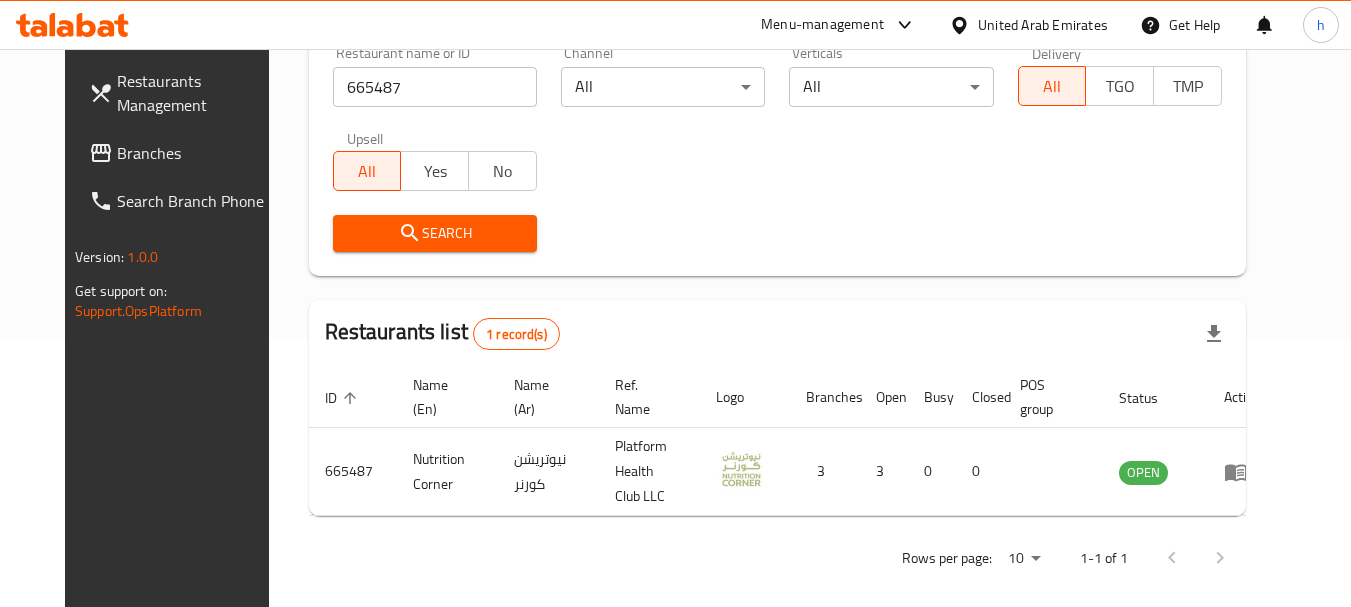 click on "Branches" at bounding box center (196, 153) 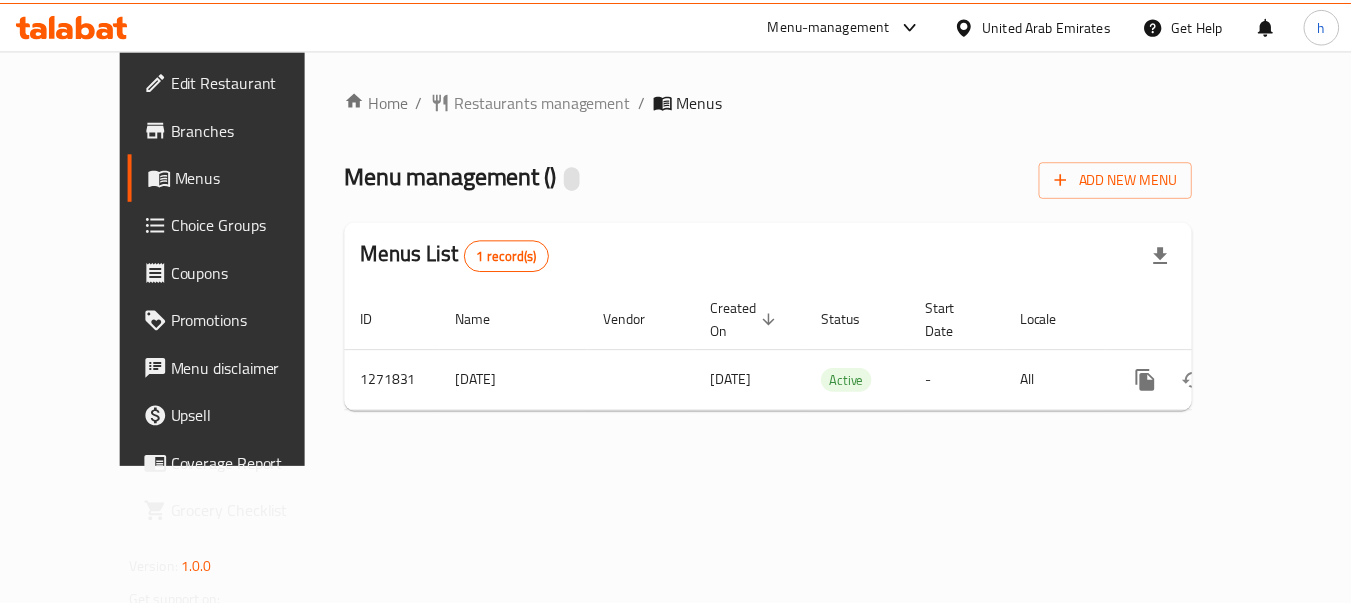 scroll, scrollTop: 0, scrollLeft: 0, axis: both 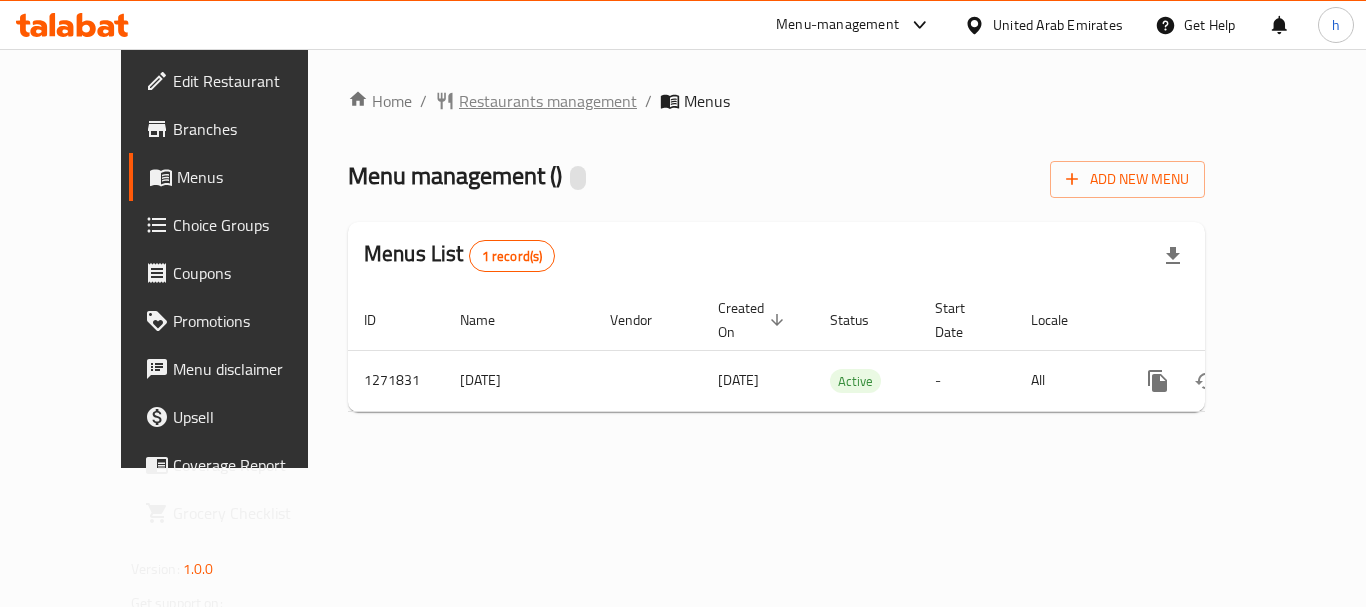 click on "Restaurants management" at bounding box center (548, 101) 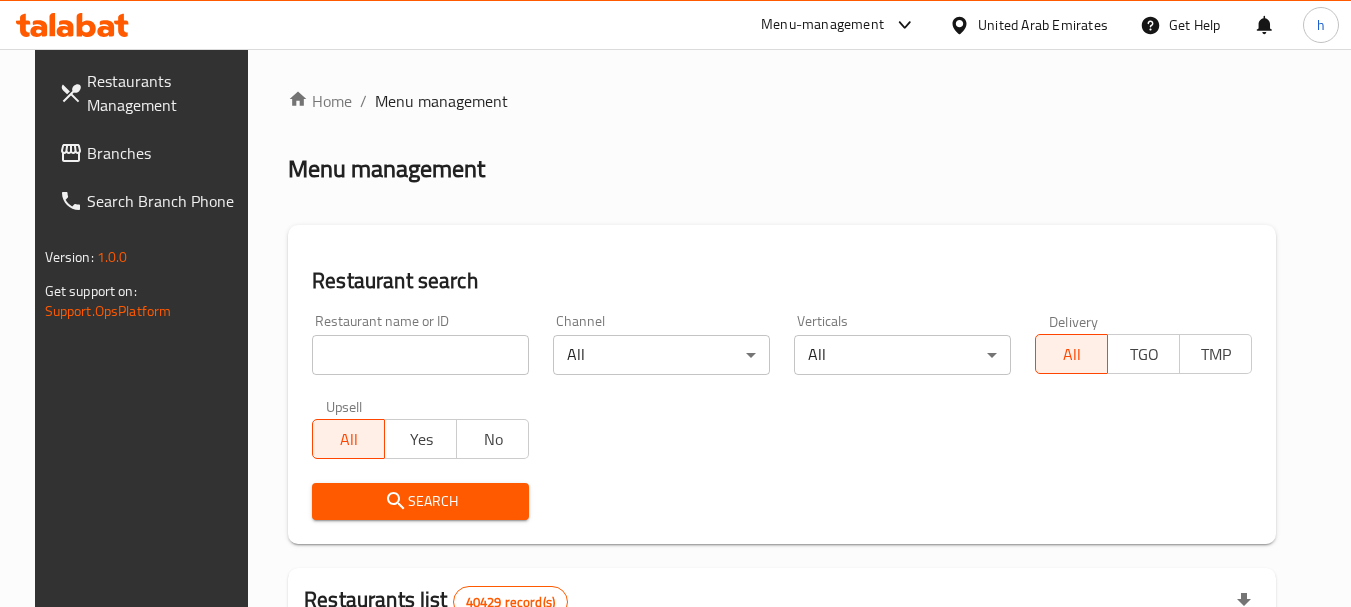 click at bounding box center [420, 355] 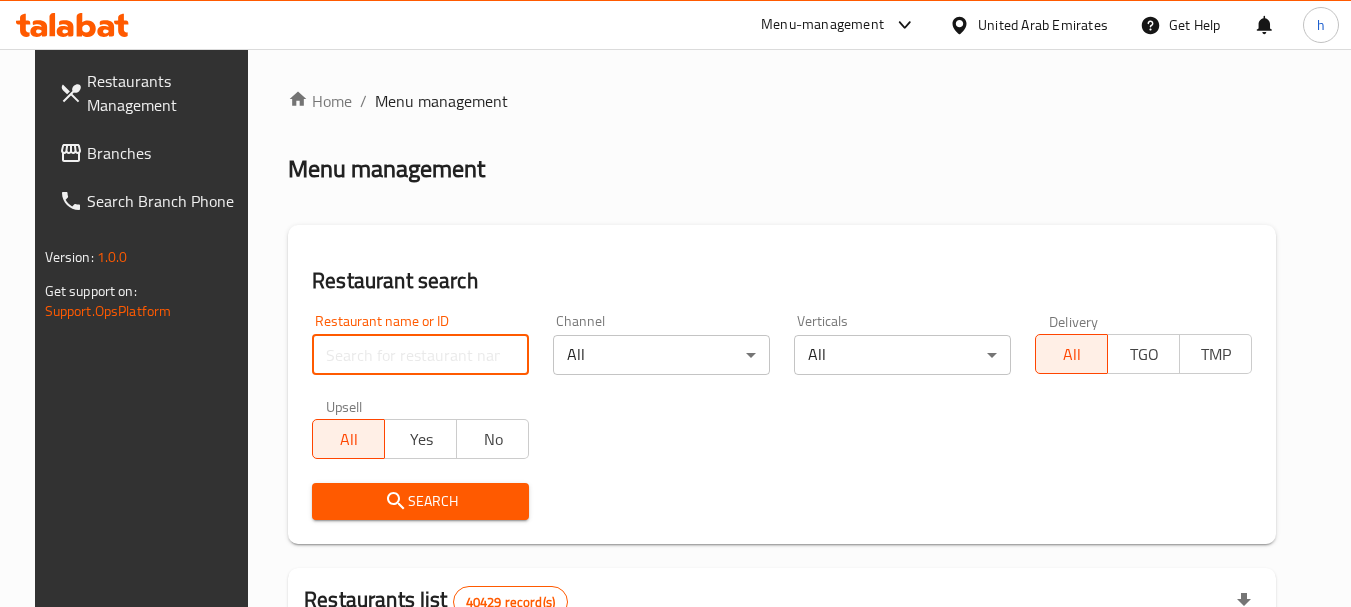 paste on "689968" 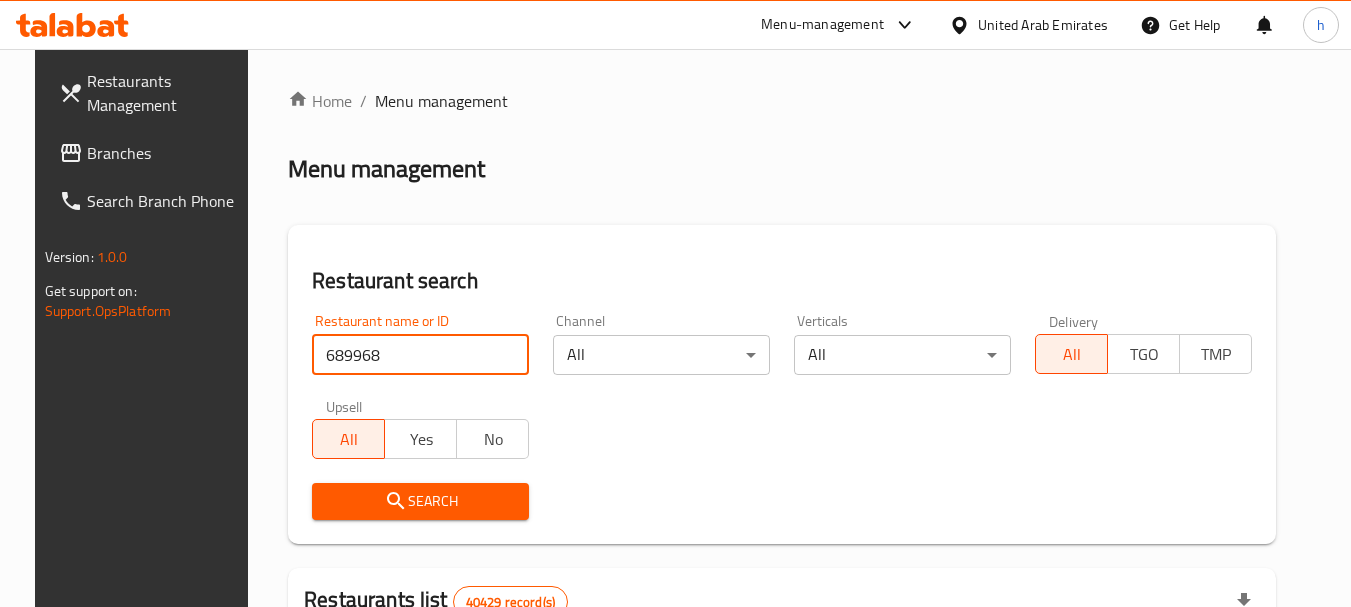 type on "689968" 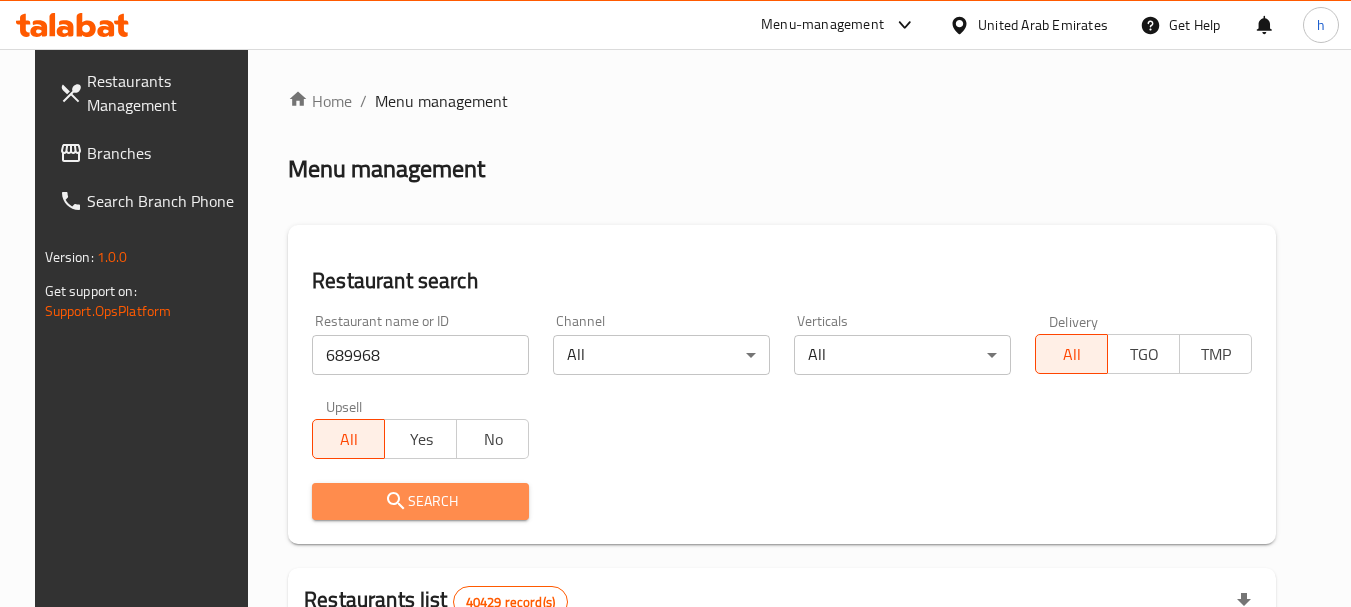 click on "Search" at bounding box center (420, 501) 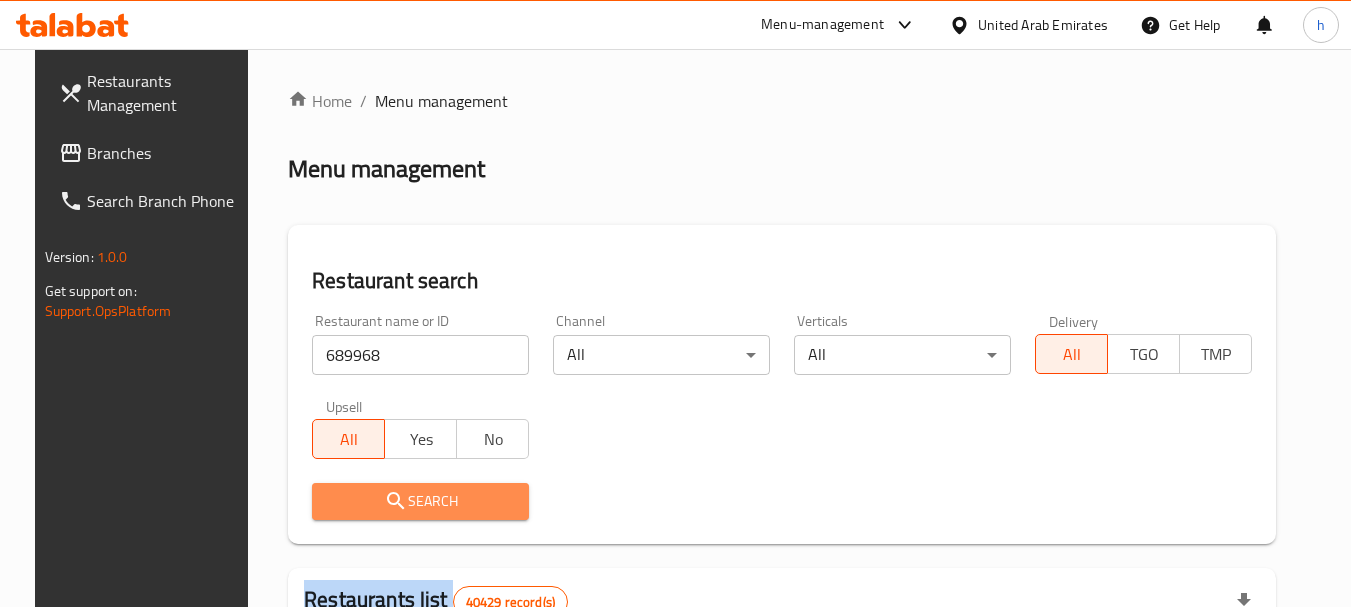 click at bounding box center [675, 303] 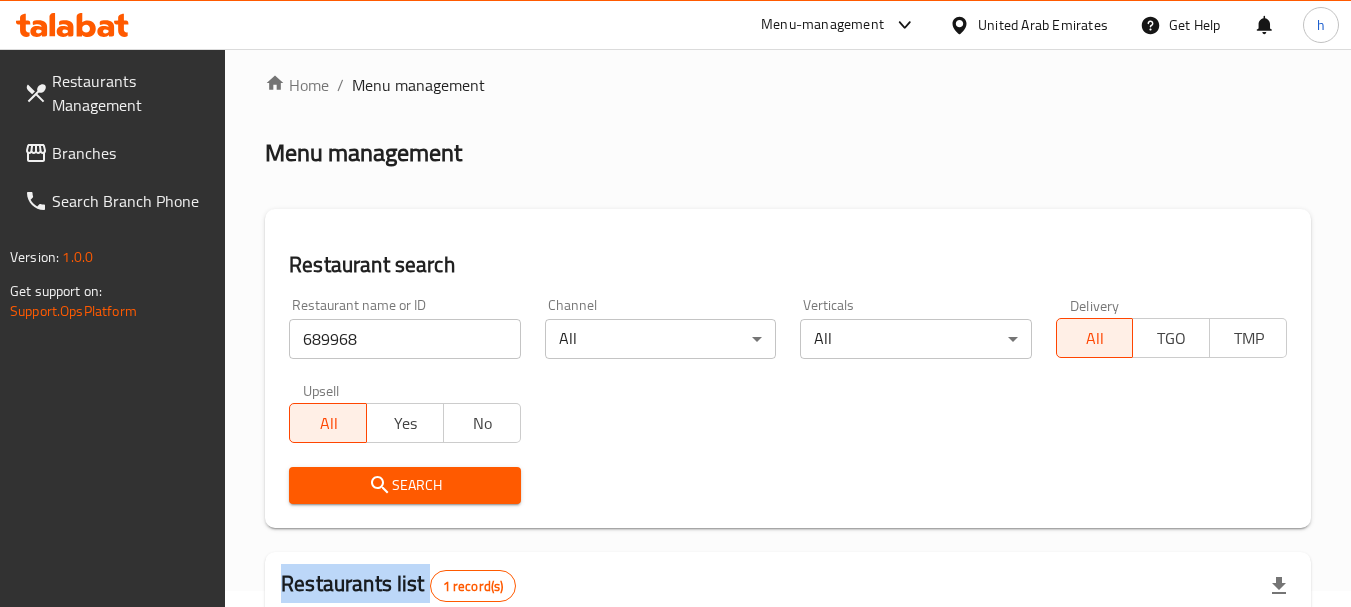 scroll, scrollTop: 0, scrollLeft: 0, axis: both 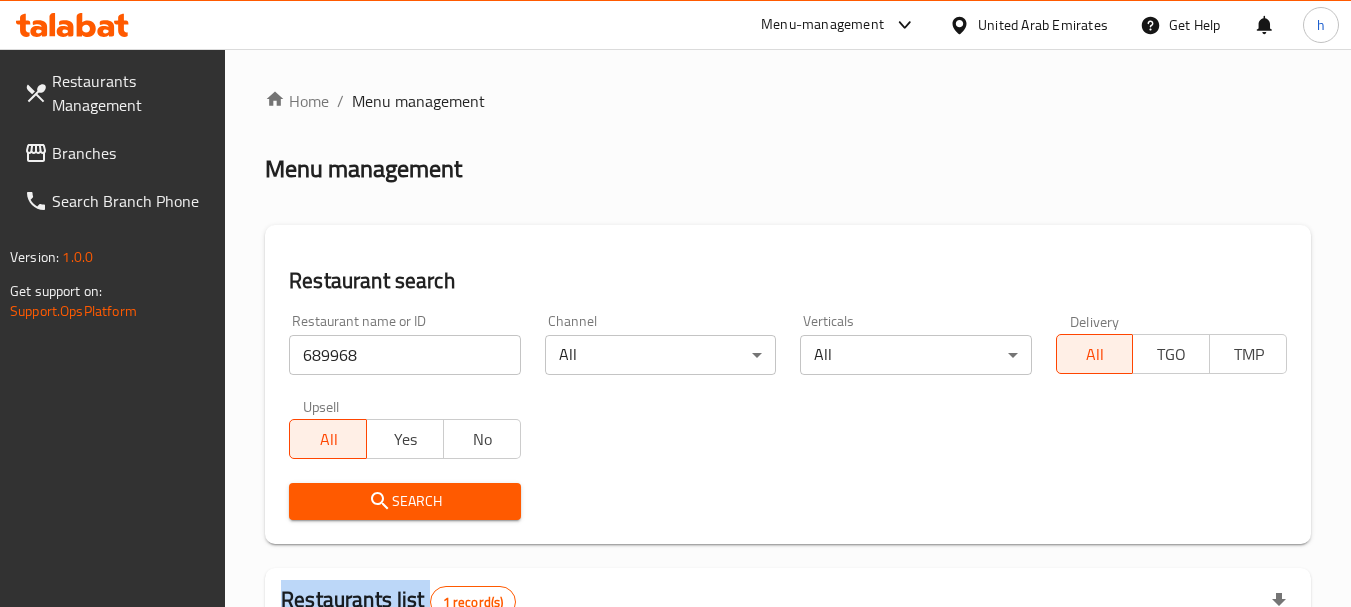 click on "Branches" at bounding box center (131, 153) 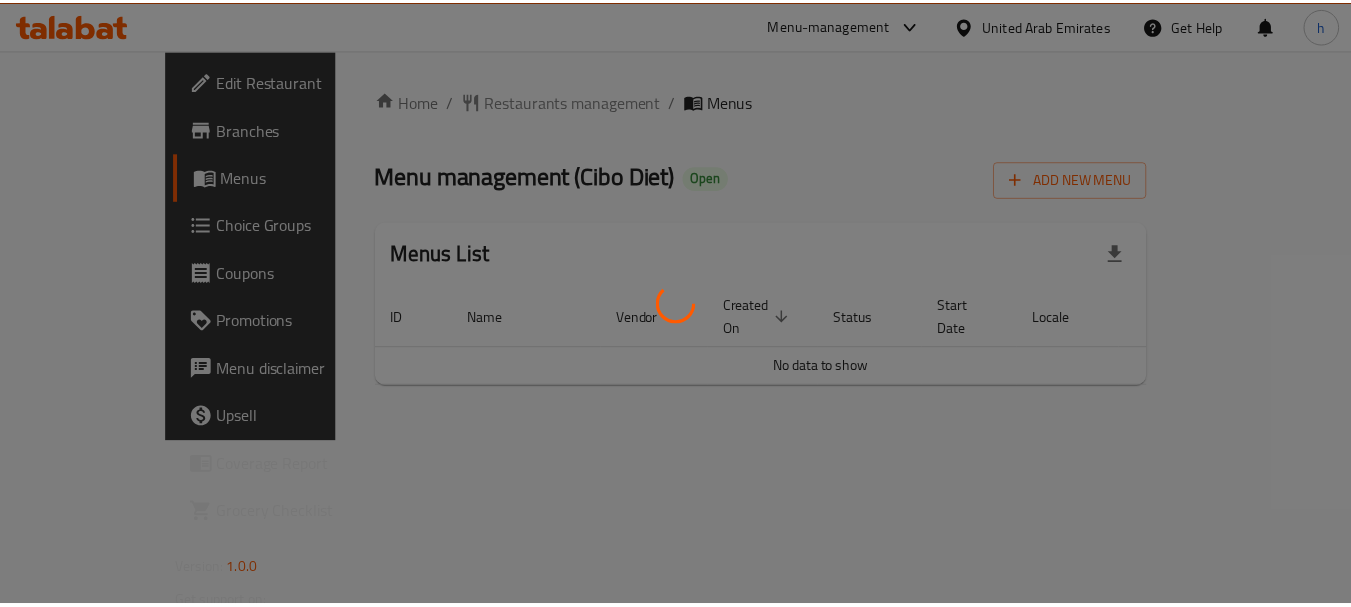 scroll, scrollTop: 0, scrollLeft: 0, axis: both 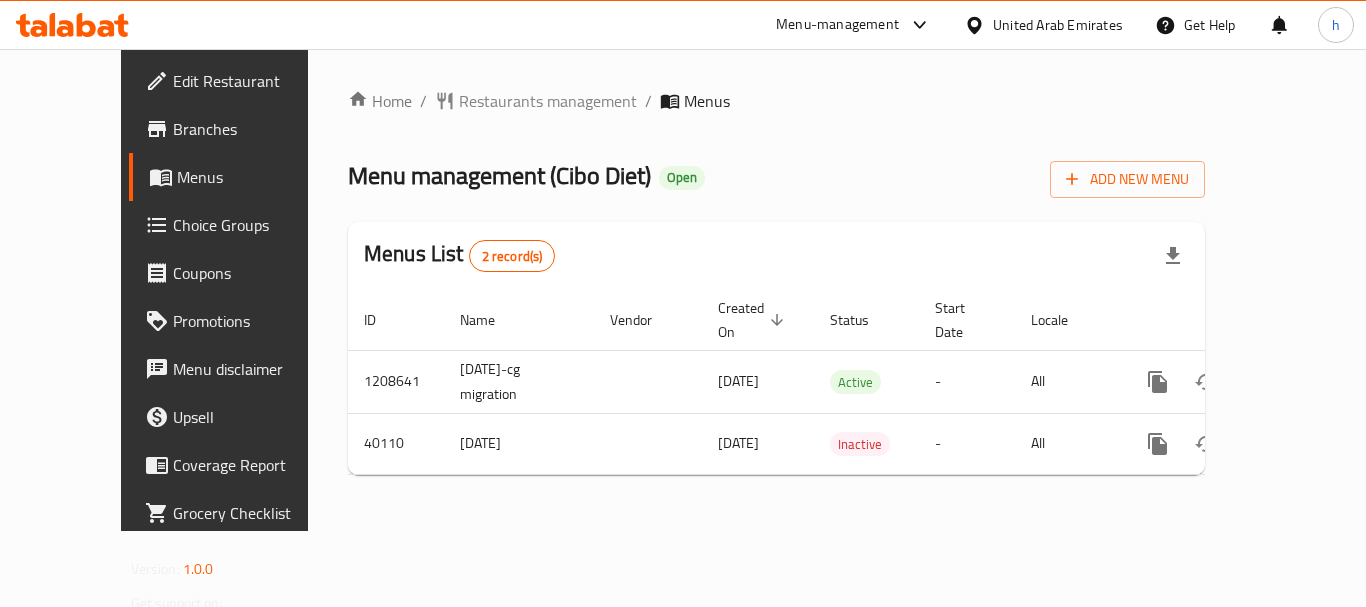 click at bounding box center (683, 303) 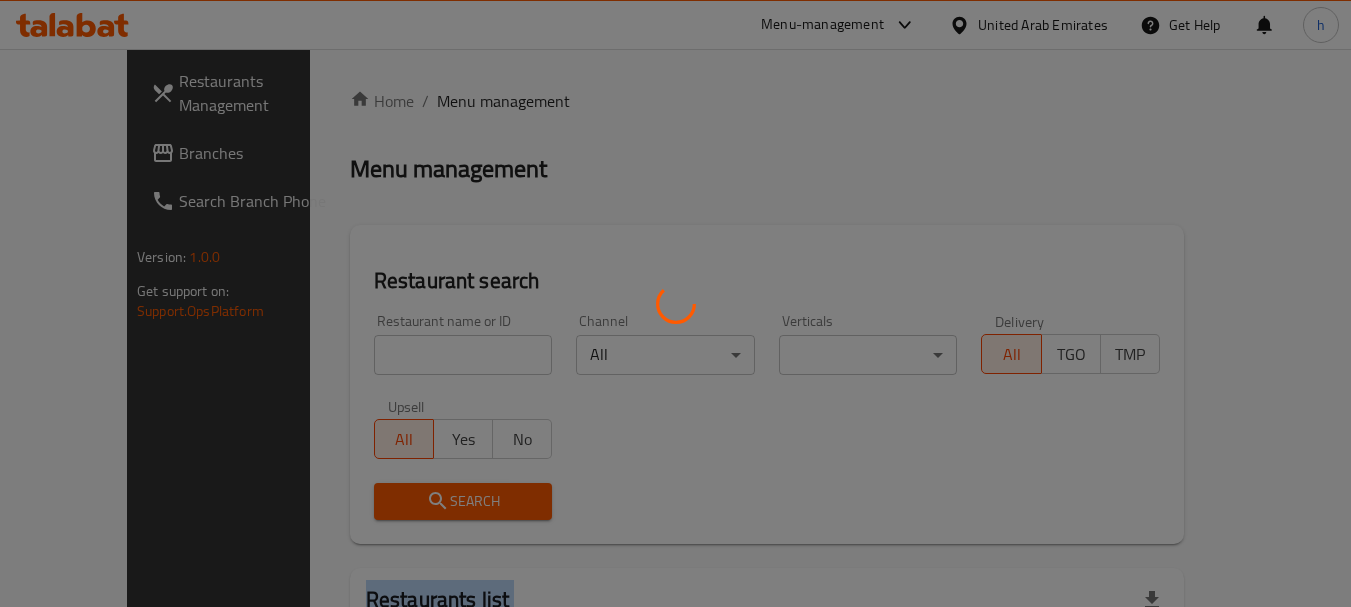 click at bounding box center (675, 303) 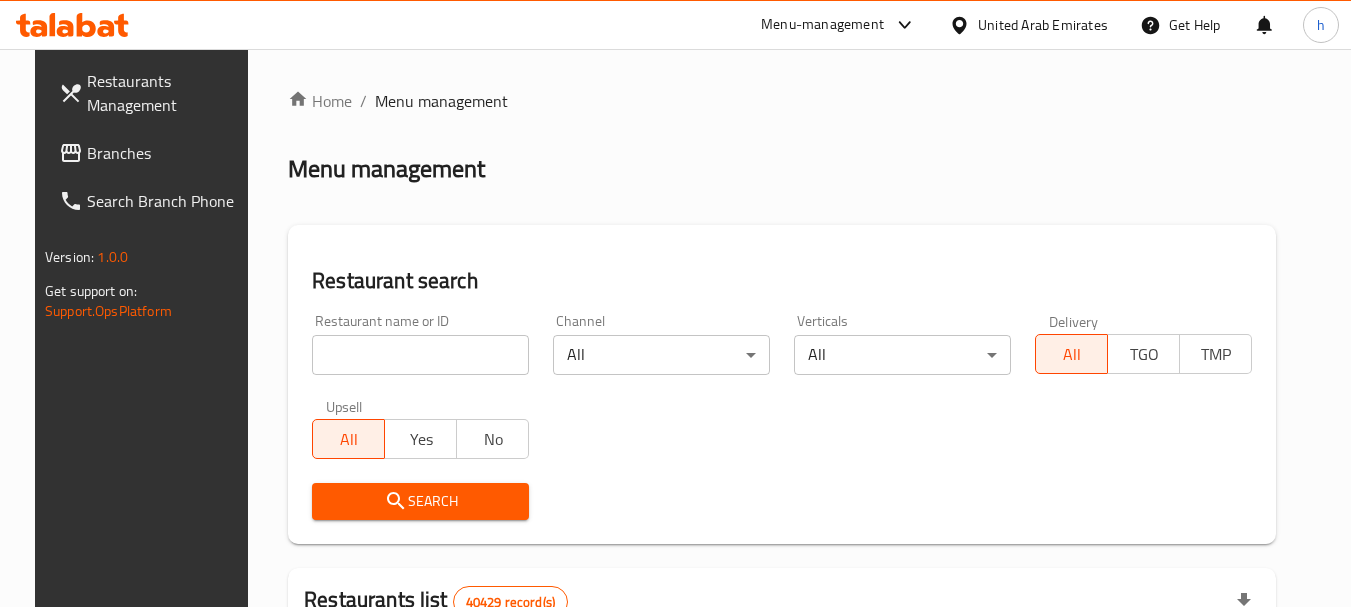 click at bounding box center (675, 303) 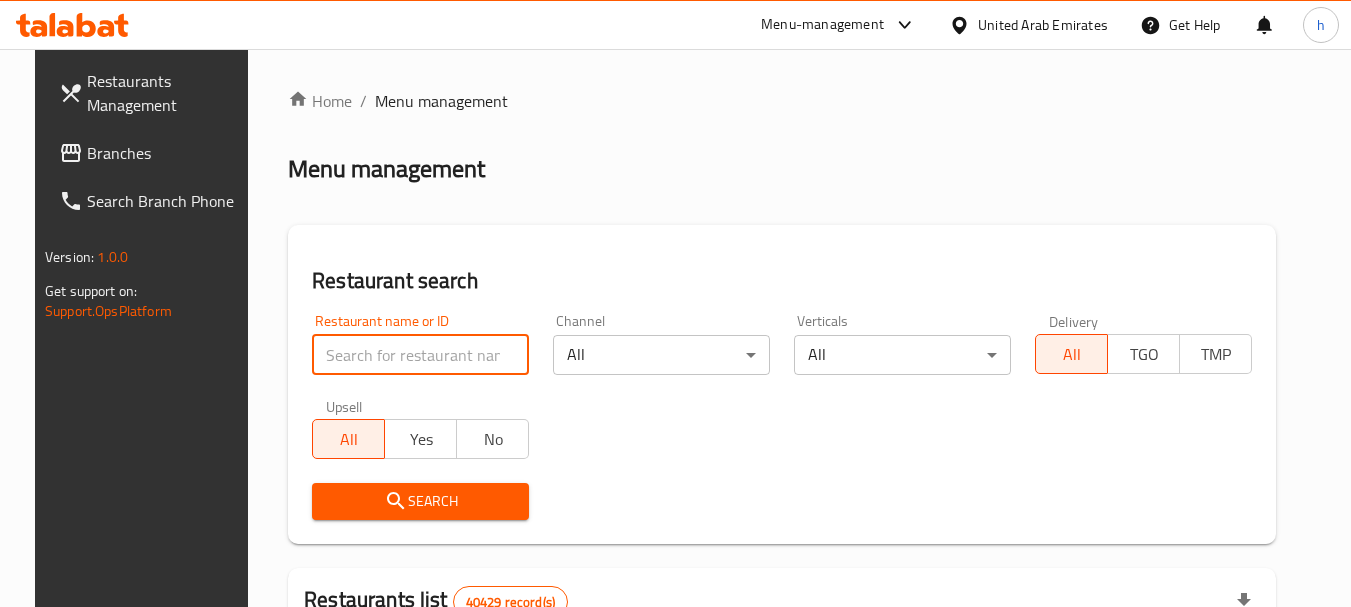 click at bounding box center [420, 355] 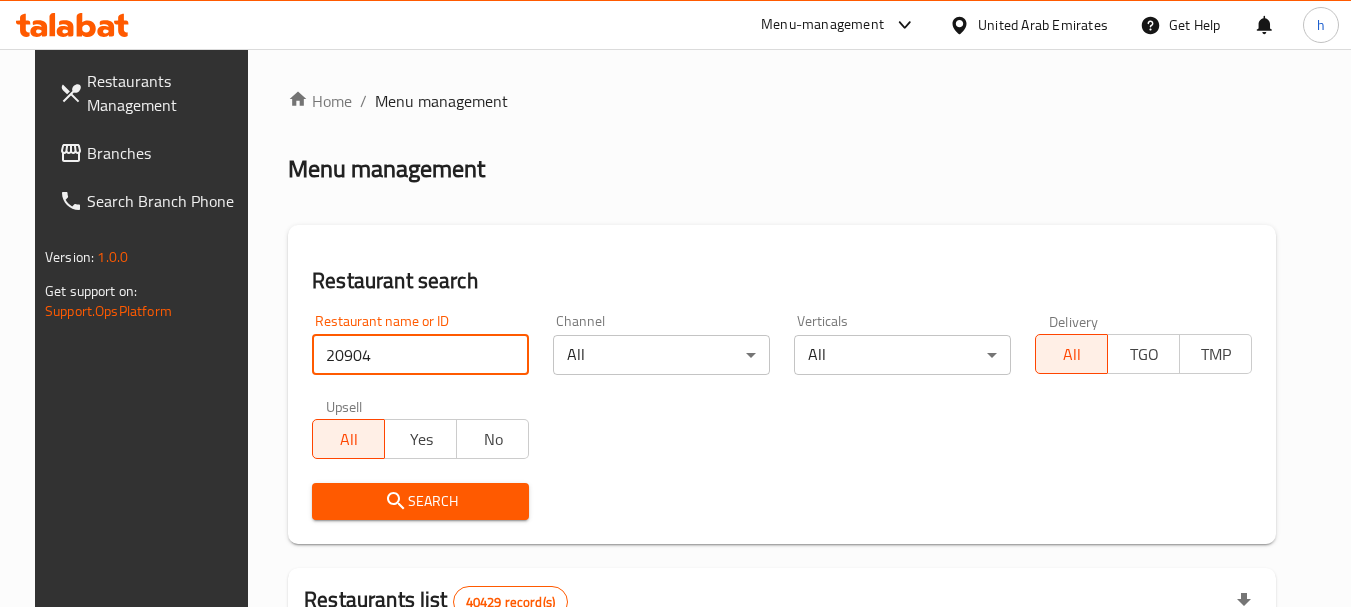 type on "20904" 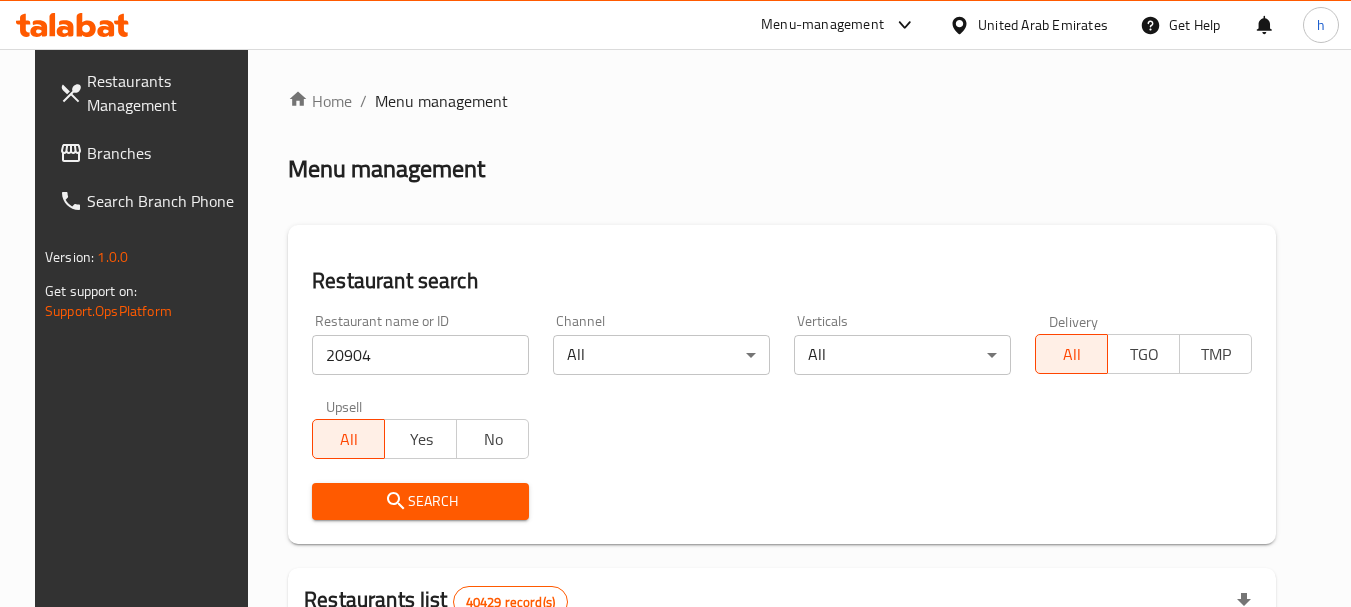 click on "Search" at bounding box center [420, 501] 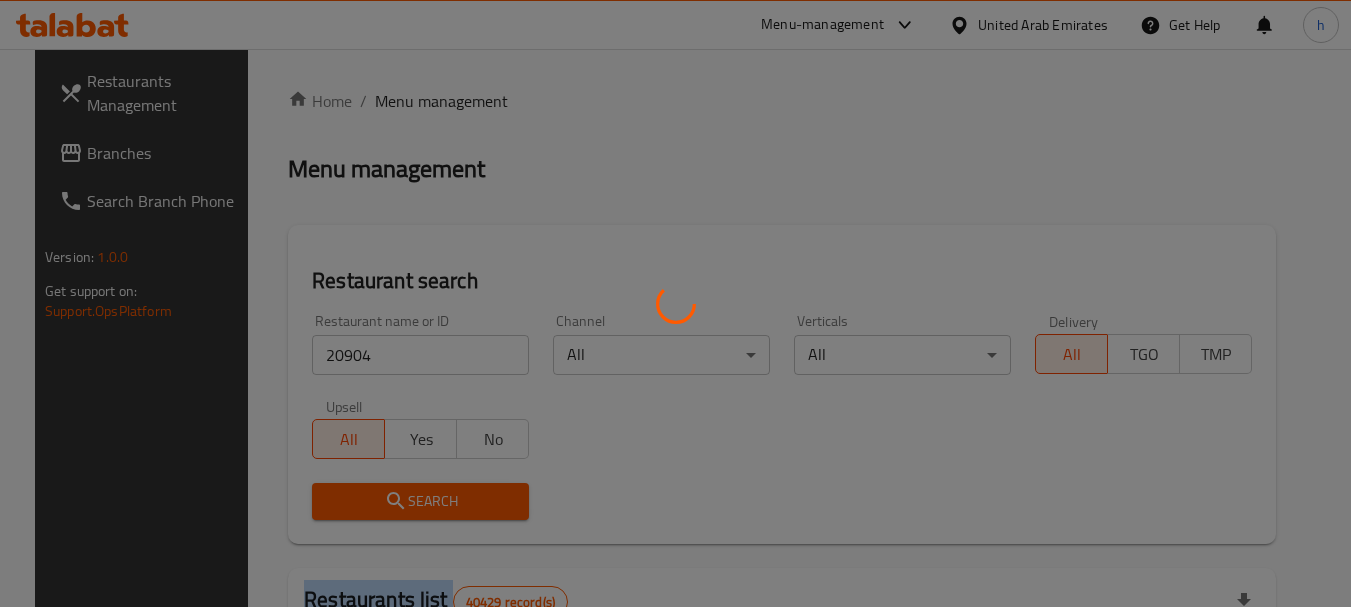 click at bounding box center [675, 303] 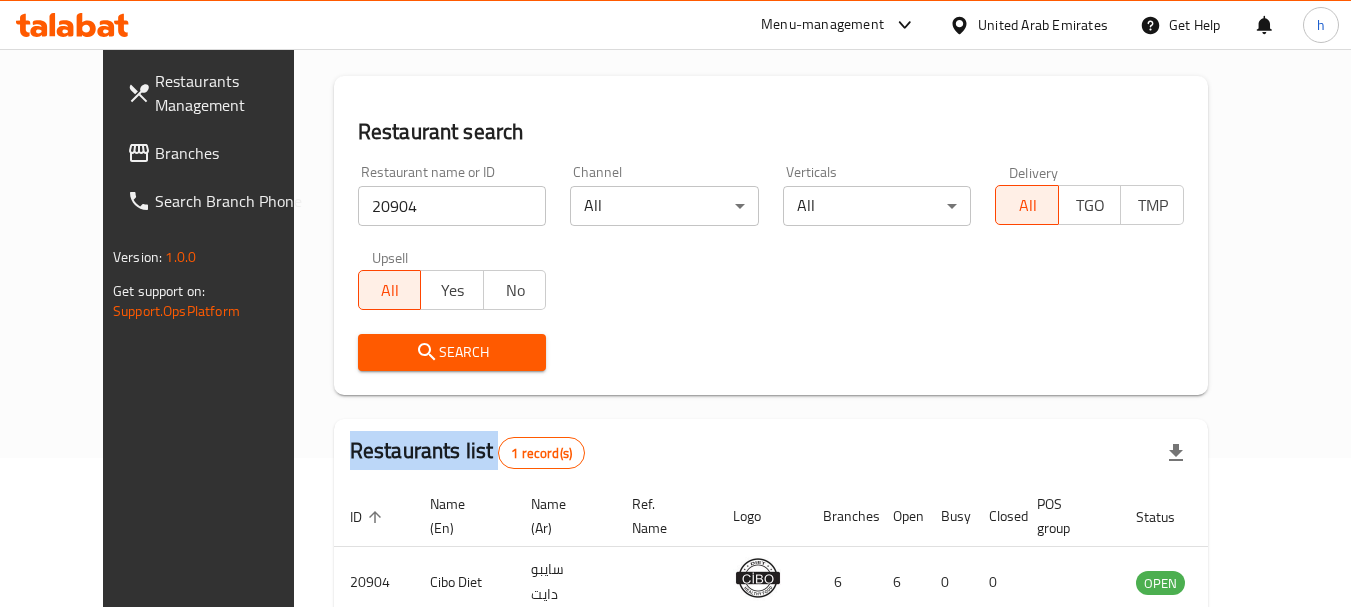 scroll, scrollTop: 268, scrollLeft: 0, axis: vertical 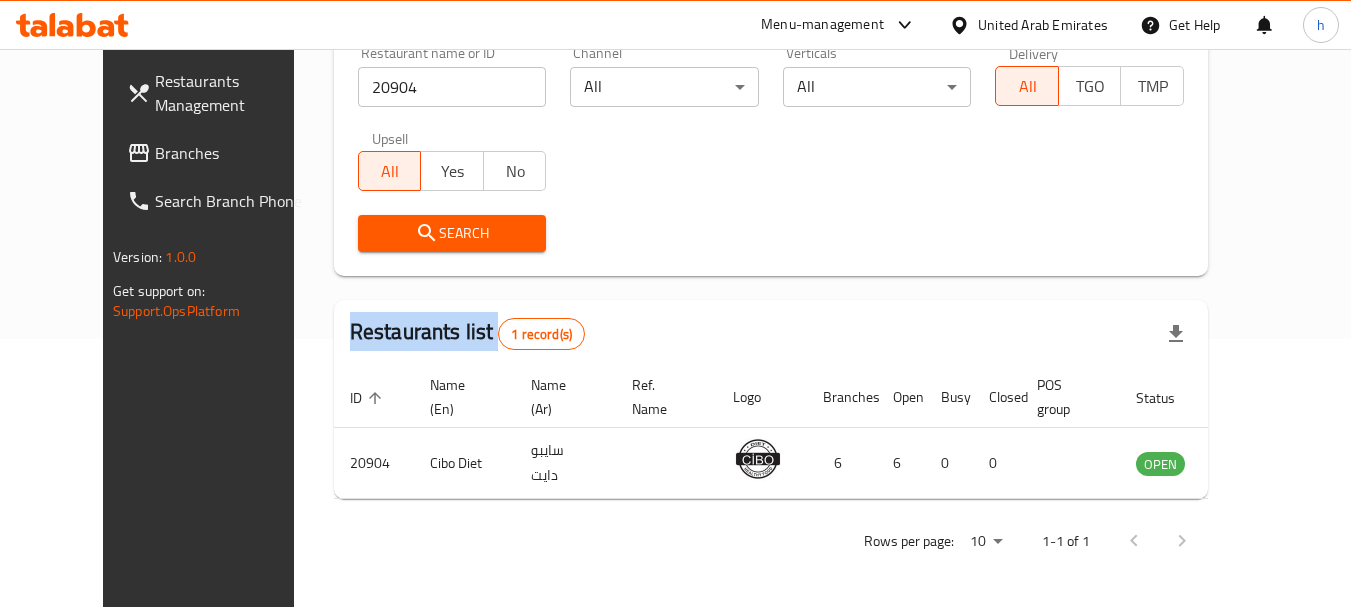 click on "Branches" at bounding box center (234, 153) 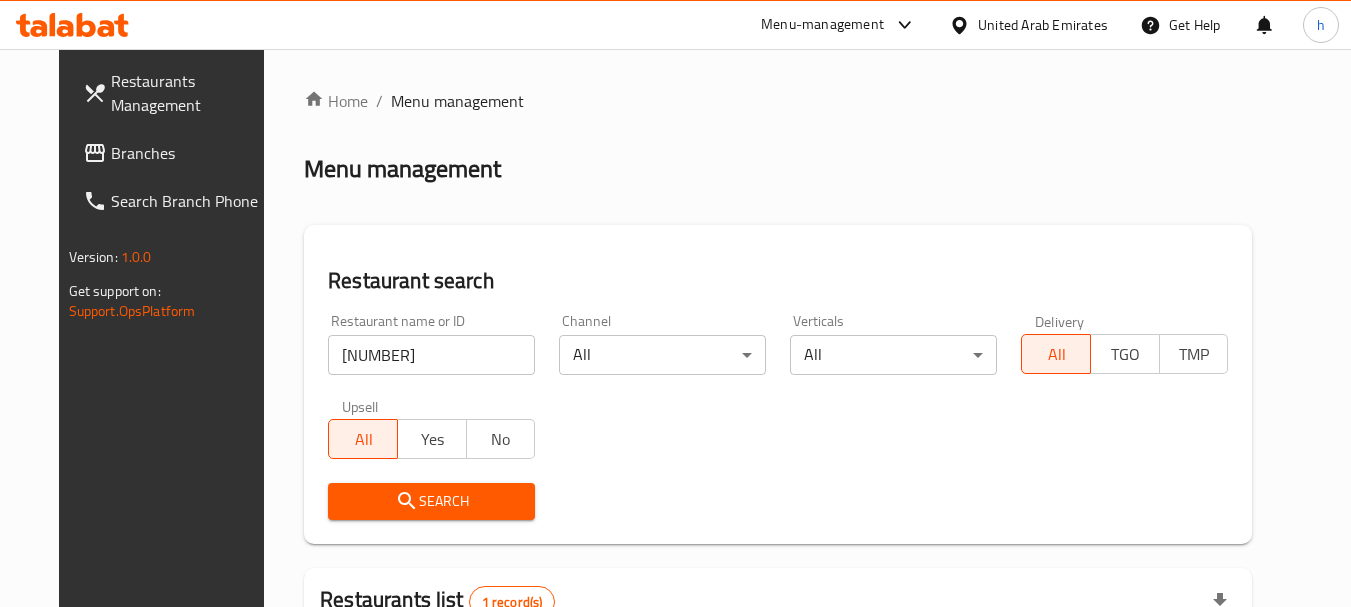 scroll, scrollTop: 260, scrollLeft: 0, axis: vertical 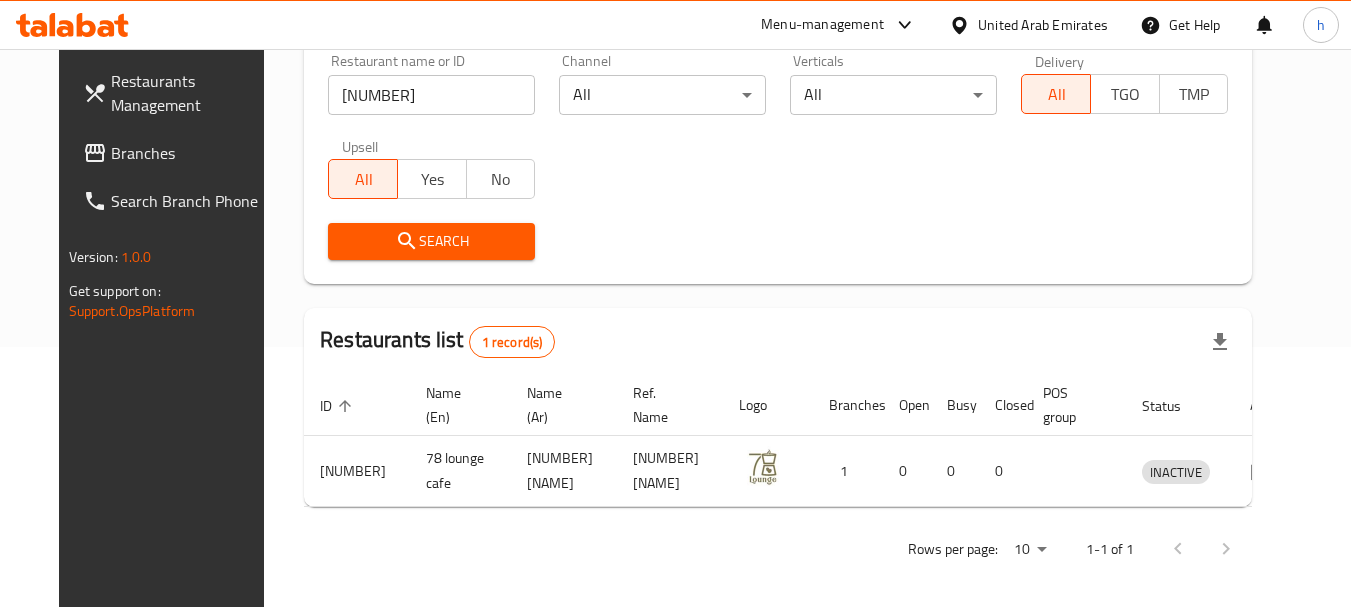 click on "United Arab Emirates" at bounding box center [1043, 25] 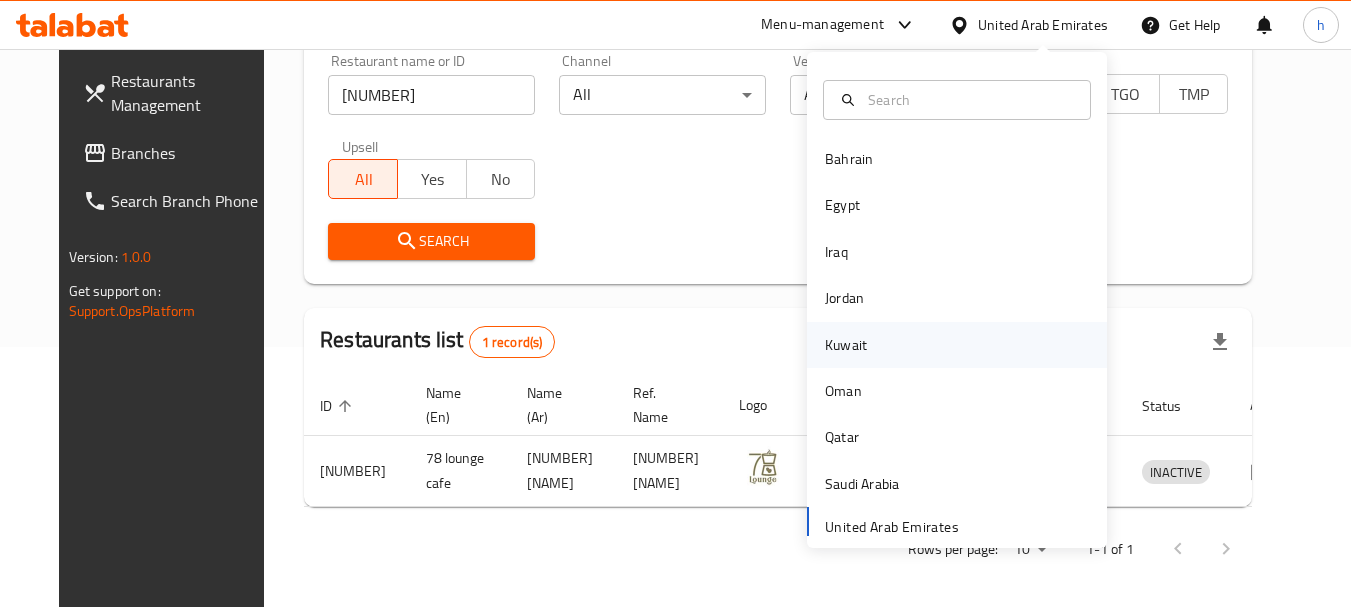click on "Kuwait" at bounding box center (846, 345) 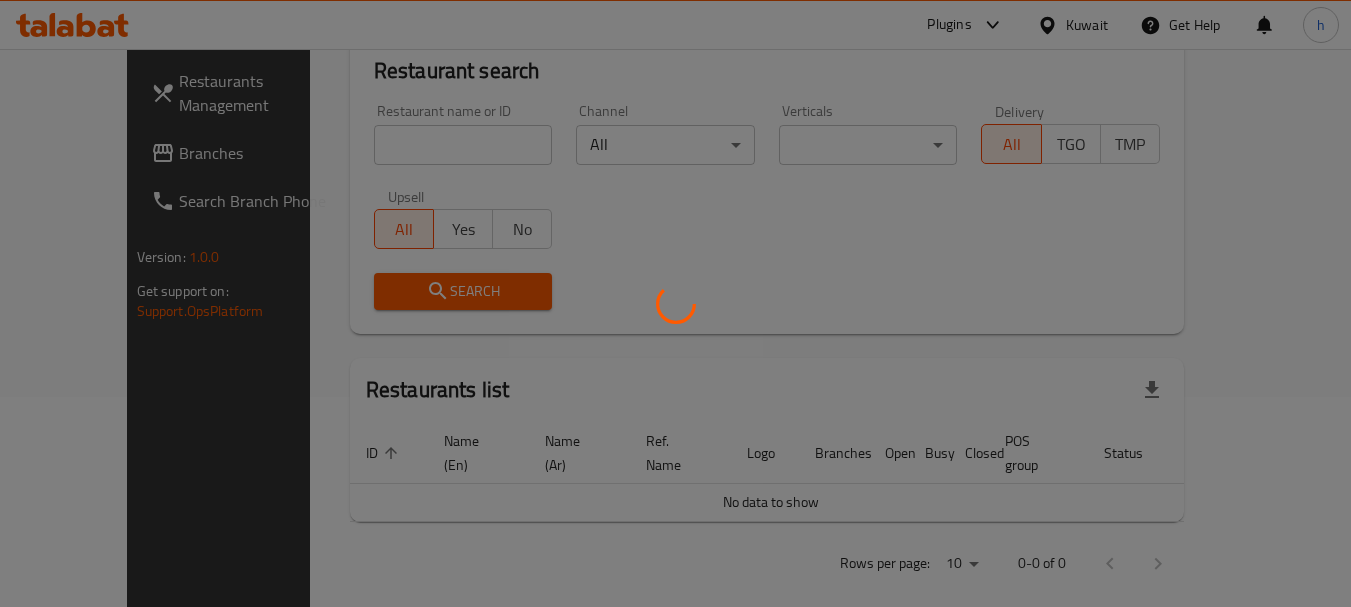 click at bounding box center [675, 303] 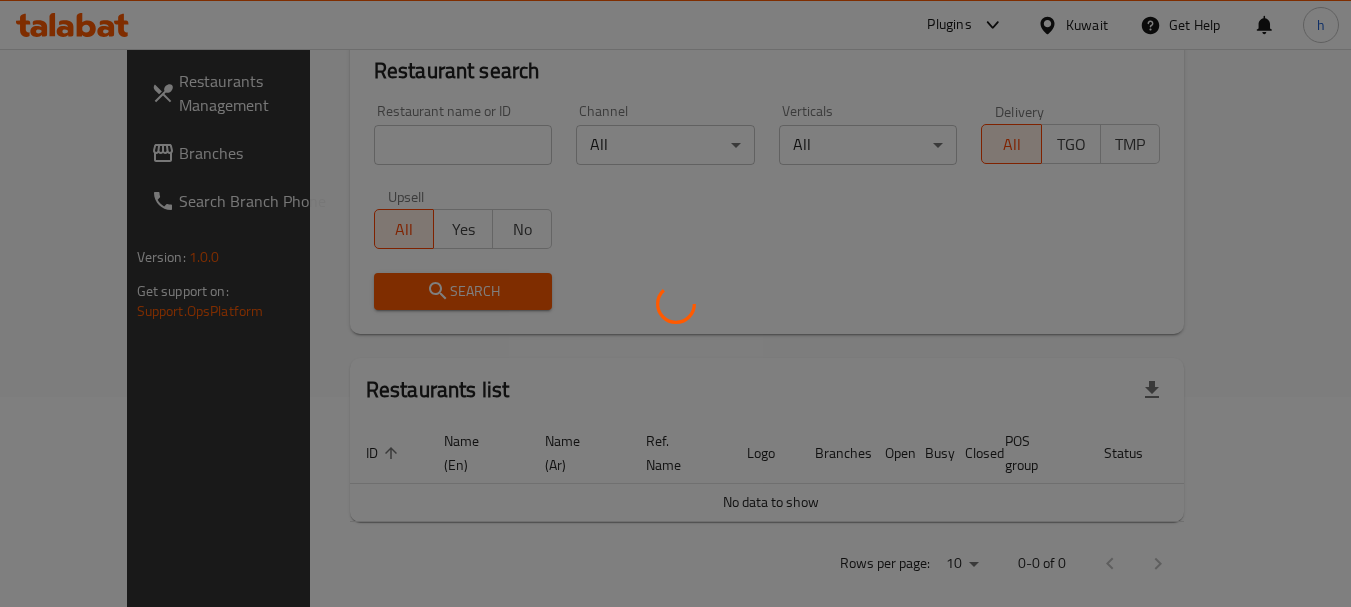 scroll, scrollTop: 260, scrollLeft: 0, axis: vertical 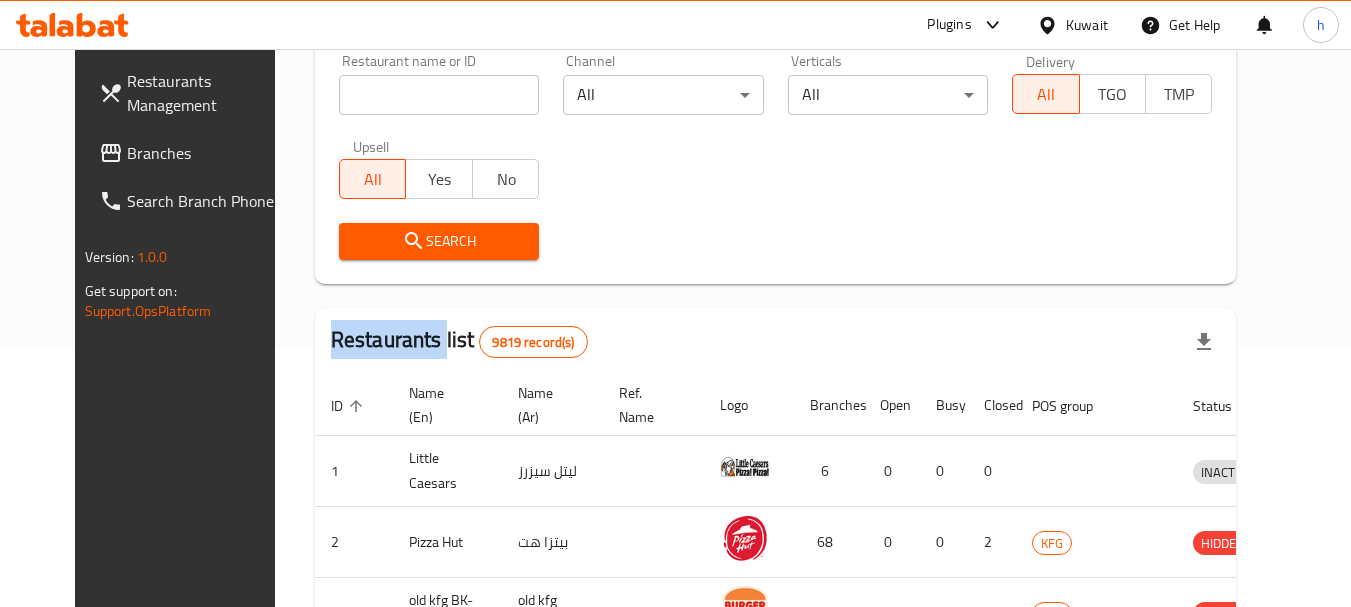 click on "Restaurants Management   Branches   Search Branch Phone  Version:    1.0.0  Get support on:    Support.OpsPlatform Home / Menu management Menu management Restaurant search Restaurant name or ID Restaurant name or ID Channel All ​ Verticals All ​ Delivery All TGO TMP Upsell All Yes No   Search Restaurants list   9819 record(s) ID sorted ascending Name (En) Name (Ar) Ref. Name Logo Branches Open Busy Closed POS group Status Action 1 Little Caesars  ليتل سيزرز 6 0 0 0 INACTIVE 2 Pizza Hut بيتزا هت 68 0 0 2 KFG HIDDEN 3 old kfg BK-3 old kfg BK-3 77 0 0 0 KFG HIDDEN 4 Hardee's هارديز 58 51 0 0 Americana-Digital OPEN 5 Chicken Tikka دجاج تكا 15 11 0 1 OPEN 6 KFC كنتاكى 69 60 1 0 Americana-Digital OPEN 7 Dairy Queen ديري كوين 0 0 0 0 OPEN 8 Mais Alghanim ميس الغانم 11 11 0 0 OCIMS OPEN 9 Maki ماكي 2 2 0 0 OPEN 10 Rose PATISSERIE روز للمعجنات 1 1 0 0 OPEN Rows per page: 10 1-10 of 9819" at bounding box center (676, 493) 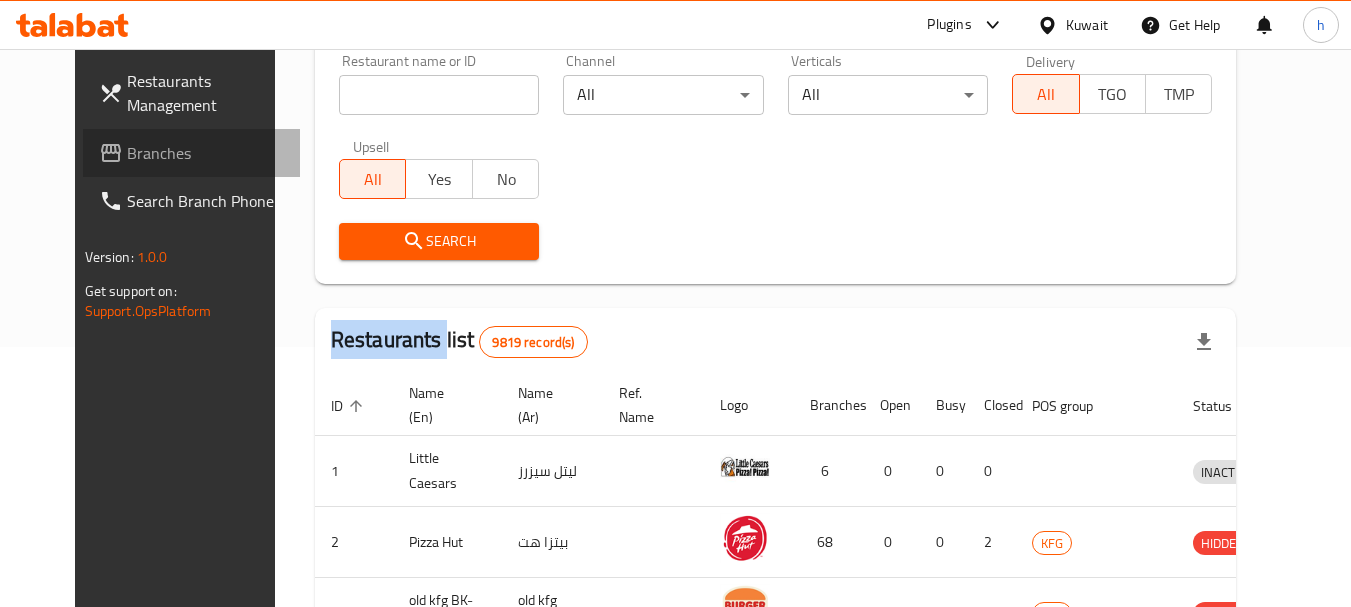 click on "Branches" at bounding box center (206, 153) 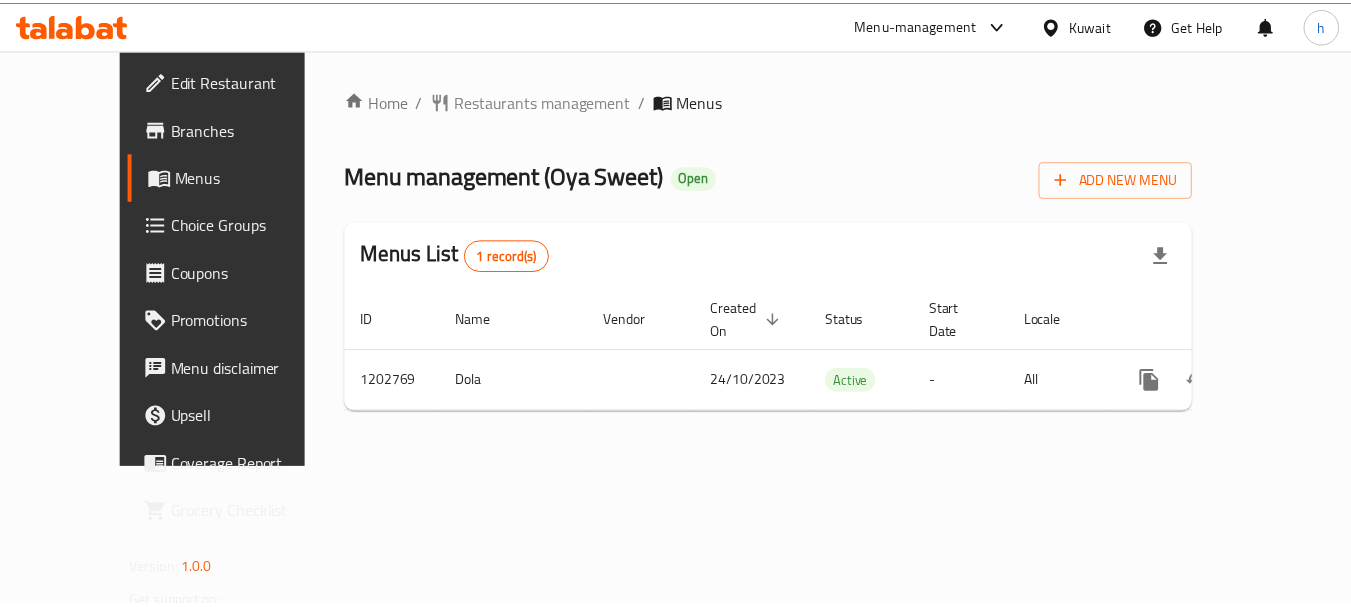 scroll, scrollTop: 0, scrollLeft: 0, axis: both 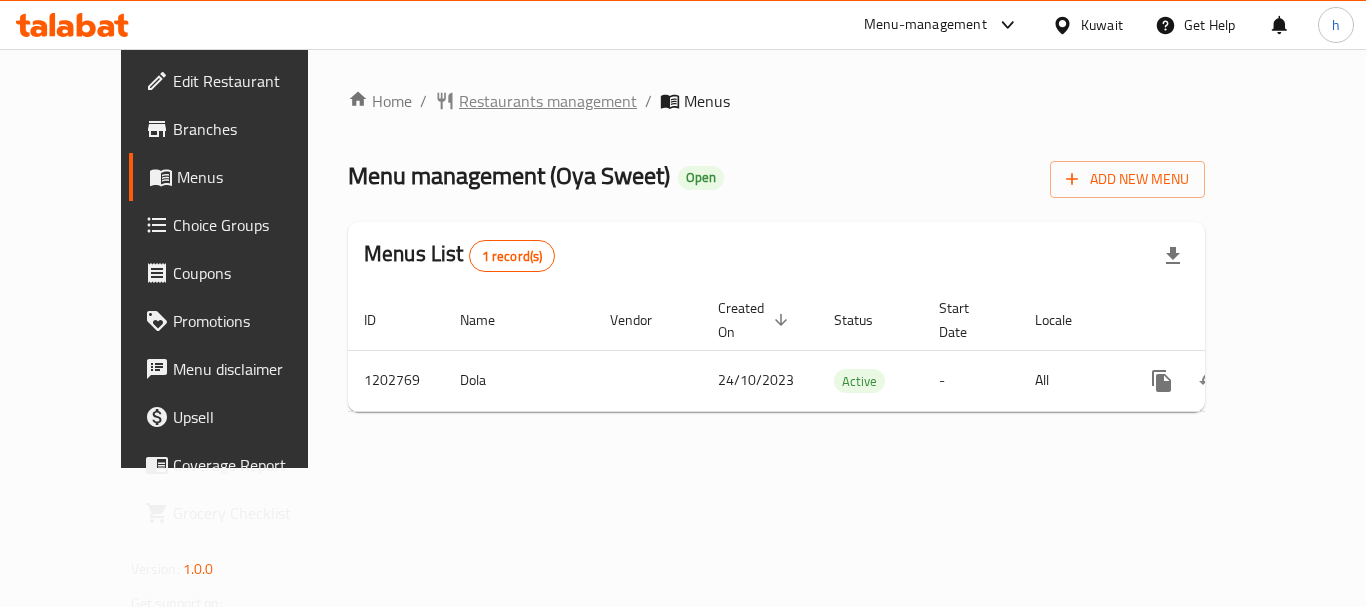 click on "Restaurants management" at bounding box center (548, 101) 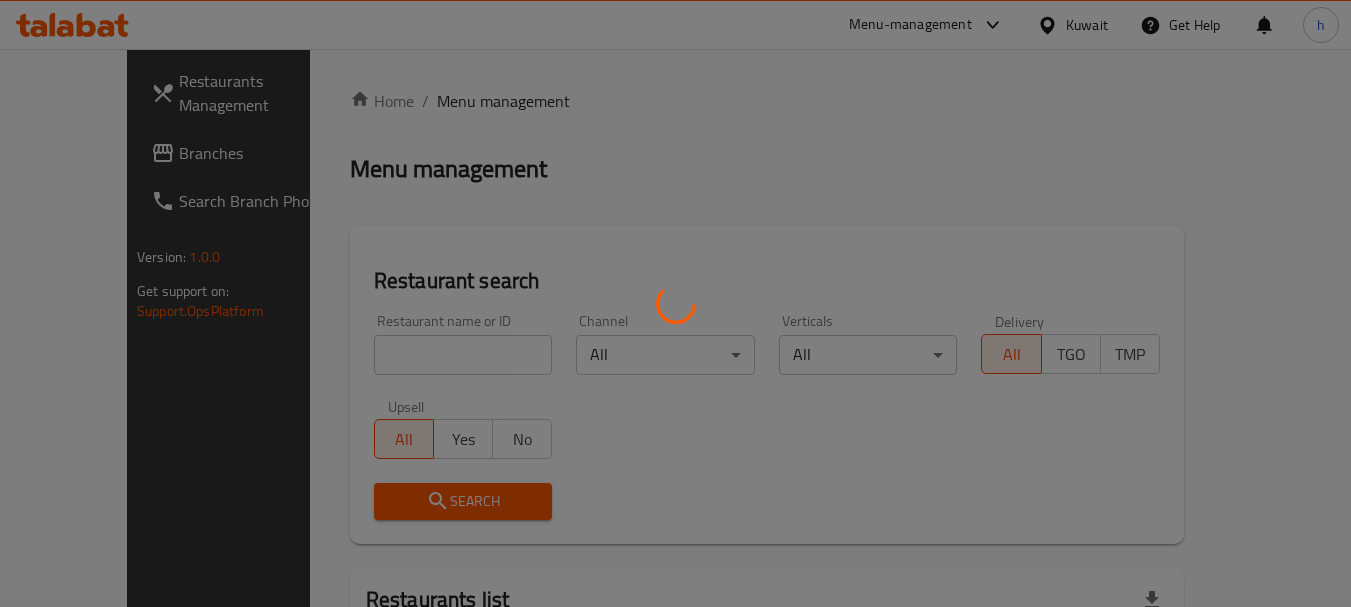 click at bounding box center [675, 303] 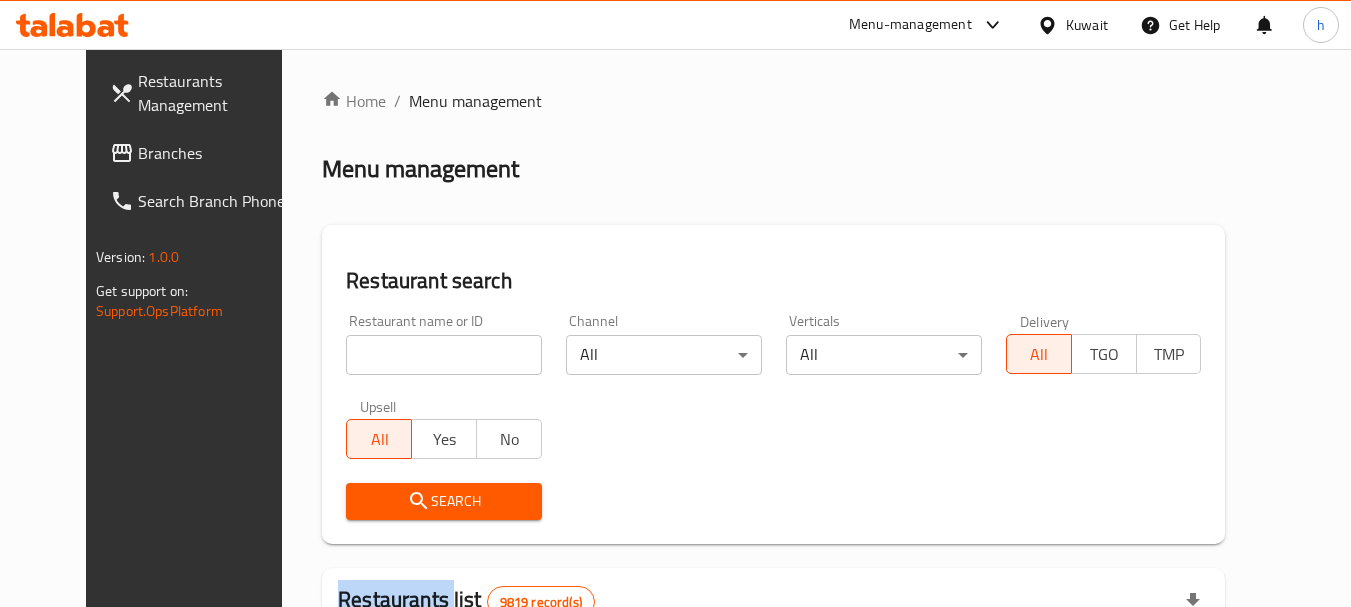 click on "Home / Menu management Menu management Restaurant search Restaurant name or ID Restaurant name or ID Channel All ​ Verticals All ​ Delivery All TGO TMP Upsell All Yes No   Search Restaurants list   9819 record(s) ID sorted ascending Name (En) Name (Ar) Ref. Name Logo Branches Open Busy Closed POS group Status Action 1 Little Caesars  ليتل سيزرز 6 0 0 0 INACTIVE 2 Pizza Hut بيتزا هت 68 0 0 2 KFG HIDDEN 3 old kfg BK-3 old kfg BK-3 77 0 0 0 KFG HIDDEN 4 Hardee's هارديز 58 51 0 0 Americana-Digital OPEN 5 Chicken Tikka دجاج تكا 15 11 0 1 OPEN 6 KFC كنتاكى 69 60 1 0 Americana-Digital OPEN 7 Dairy Queen ديري كوين 0 0 0 0 OPEN 8 Mais Alghanim ميس الغانم 11 11 0 0 OCIMS OPEN 9 Maki ماكي 2 2 0 0 OPEN 10 Rose PATISSERIE روز للمعجنات 1 1 0 0 OPEN Rows per page: 10 1-10 of 9819" at bounding box center [773, 692] 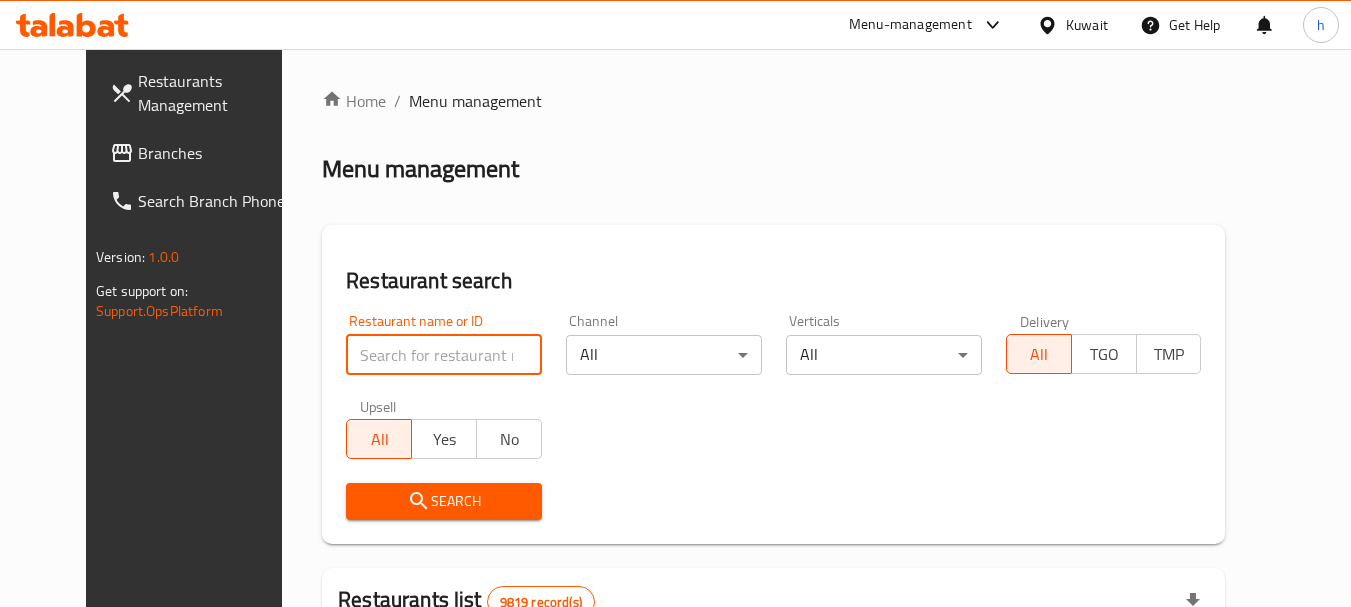click at bounding box center (444, 355) 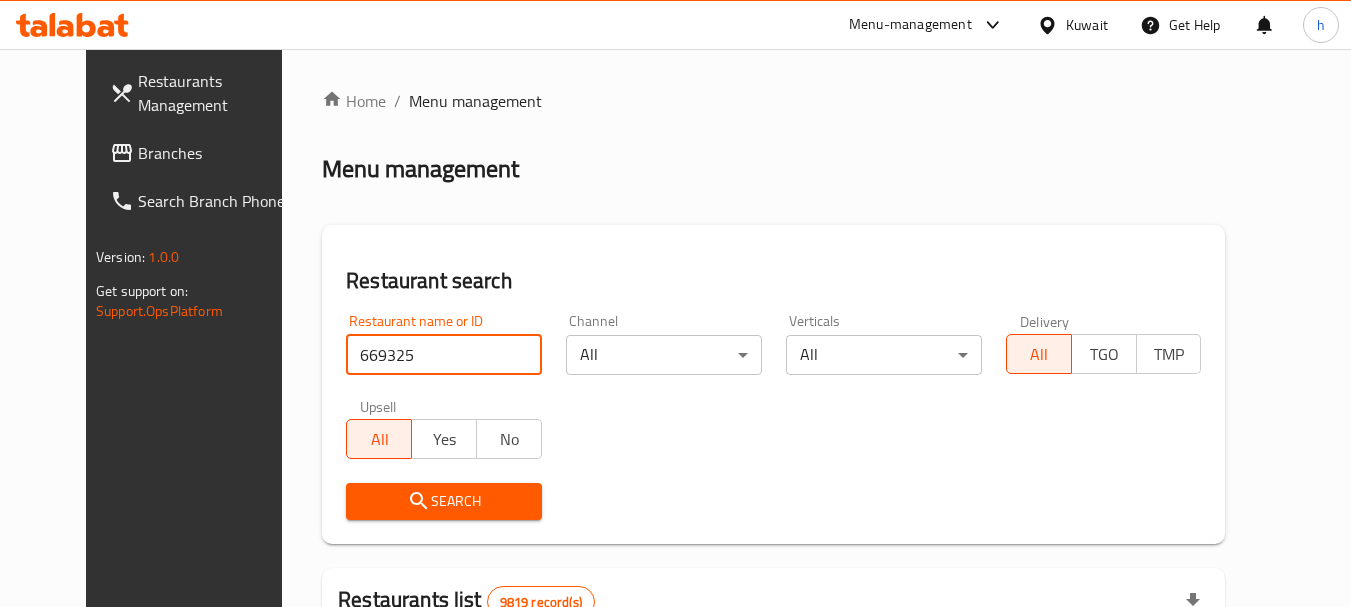 type on "669325" 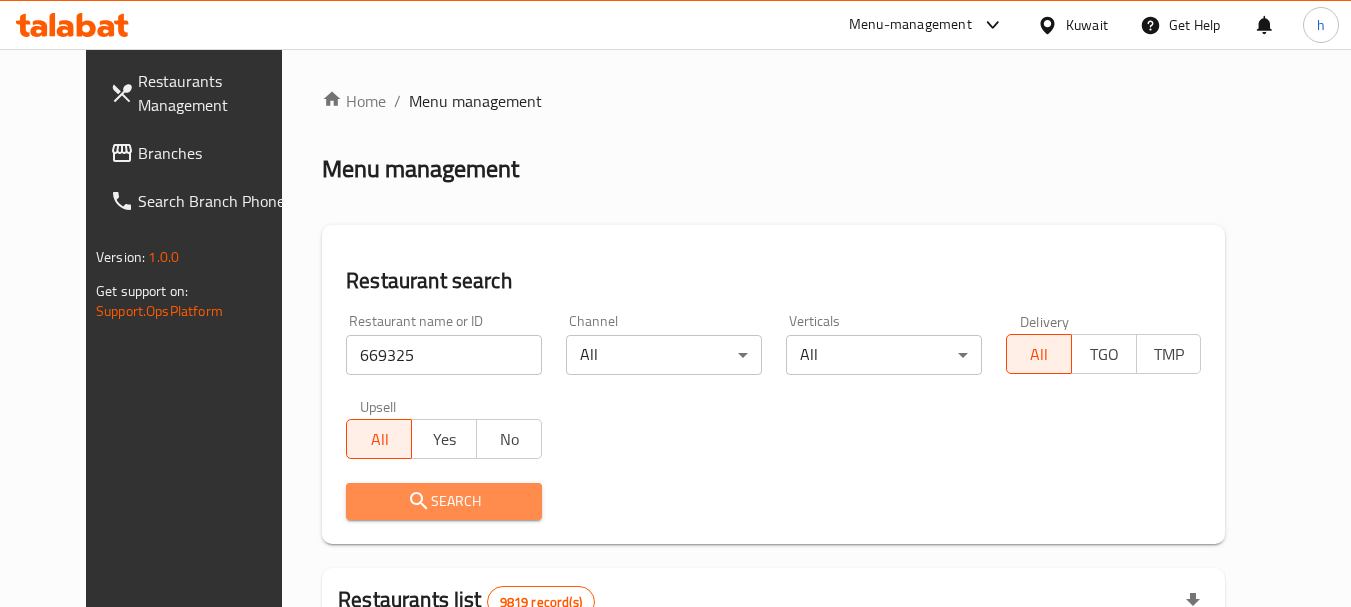click on "Search" at bounding box center [444, 501] 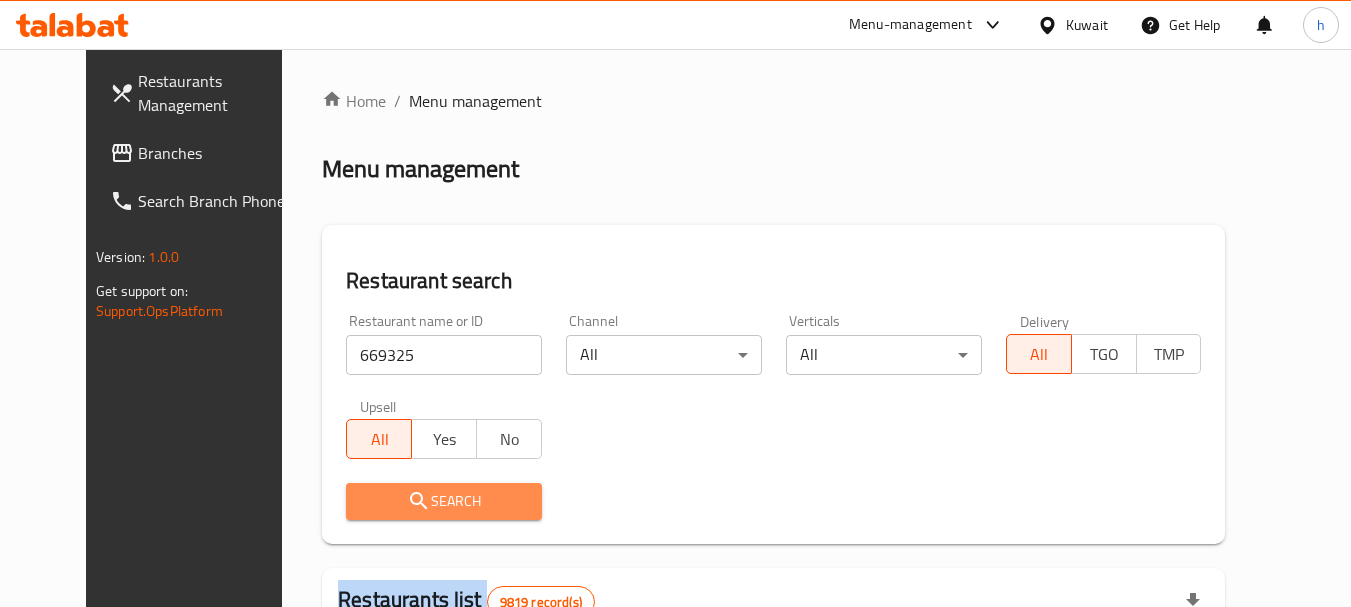 click at bounding box center (675, 303) 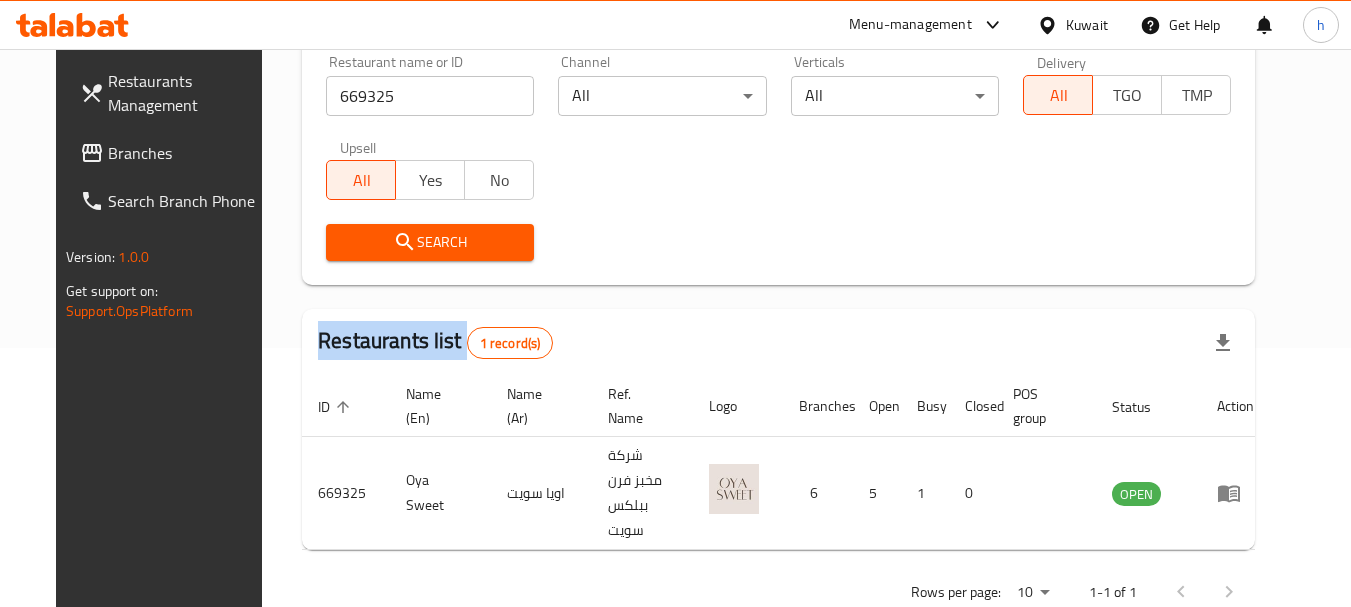 scroll, scrollTop: 260, scrollLeft: 0, axis: vertical 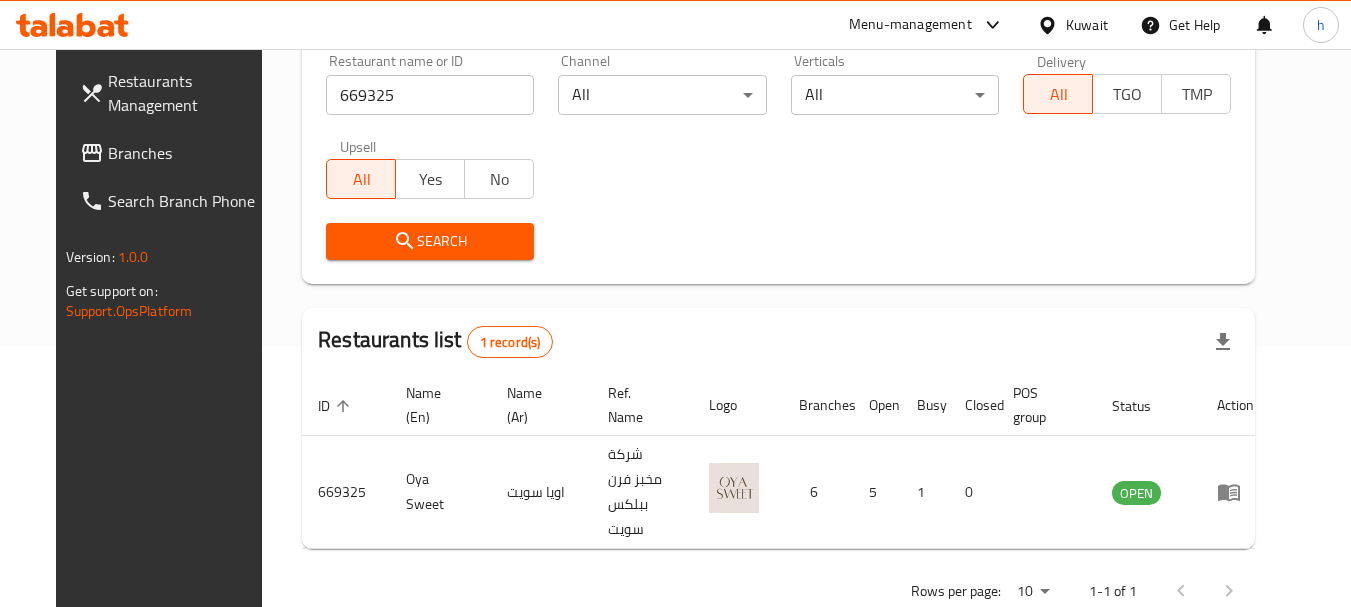 click on "Kuwait" at bounding box center [1087, 25] 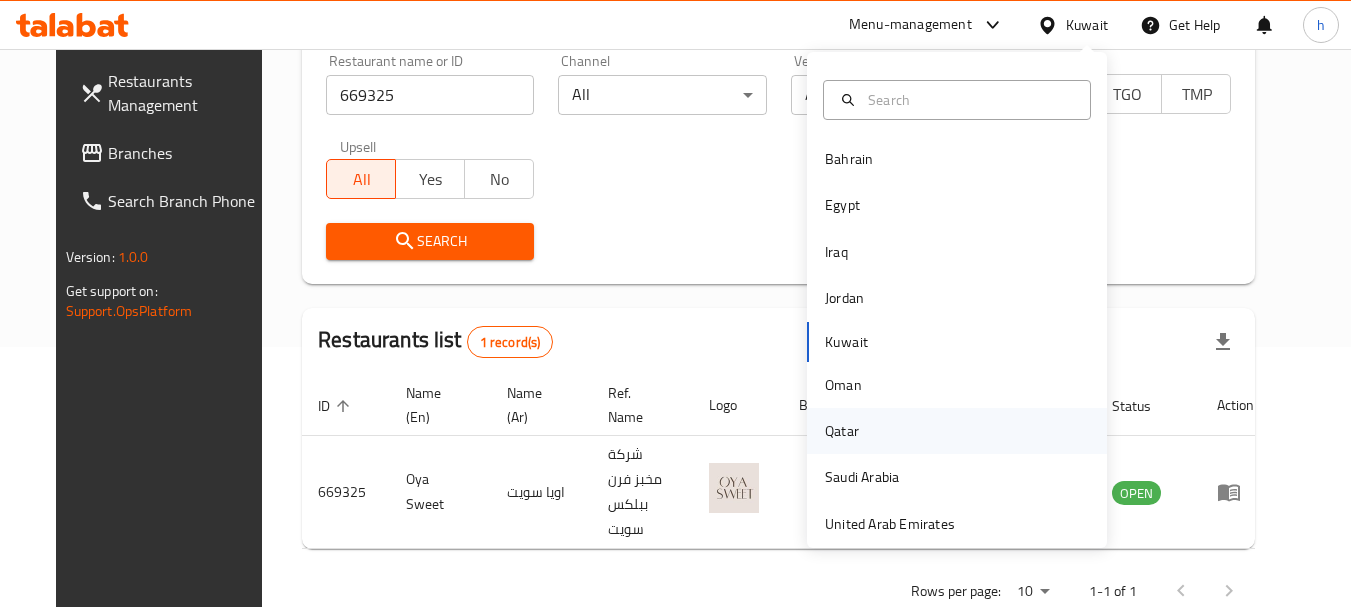 click on "Qatar" at bounding box center [842, 431] 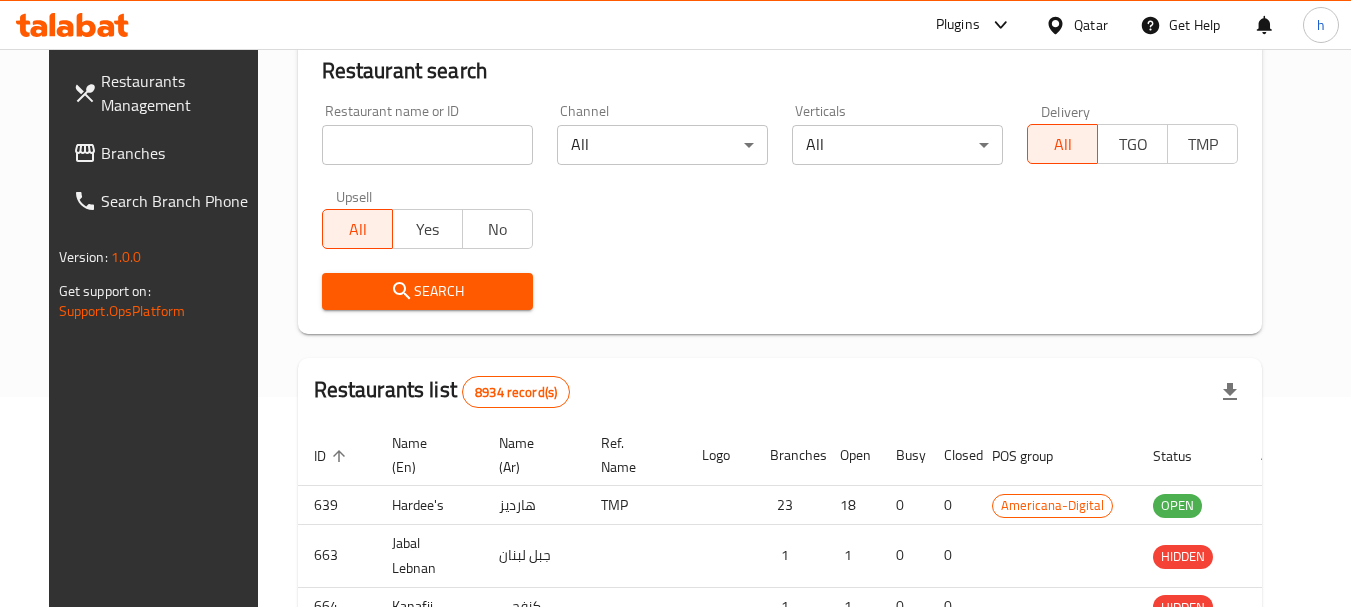 scroll, scrollTop: 260, scrollLeft: 0, axis: vertical 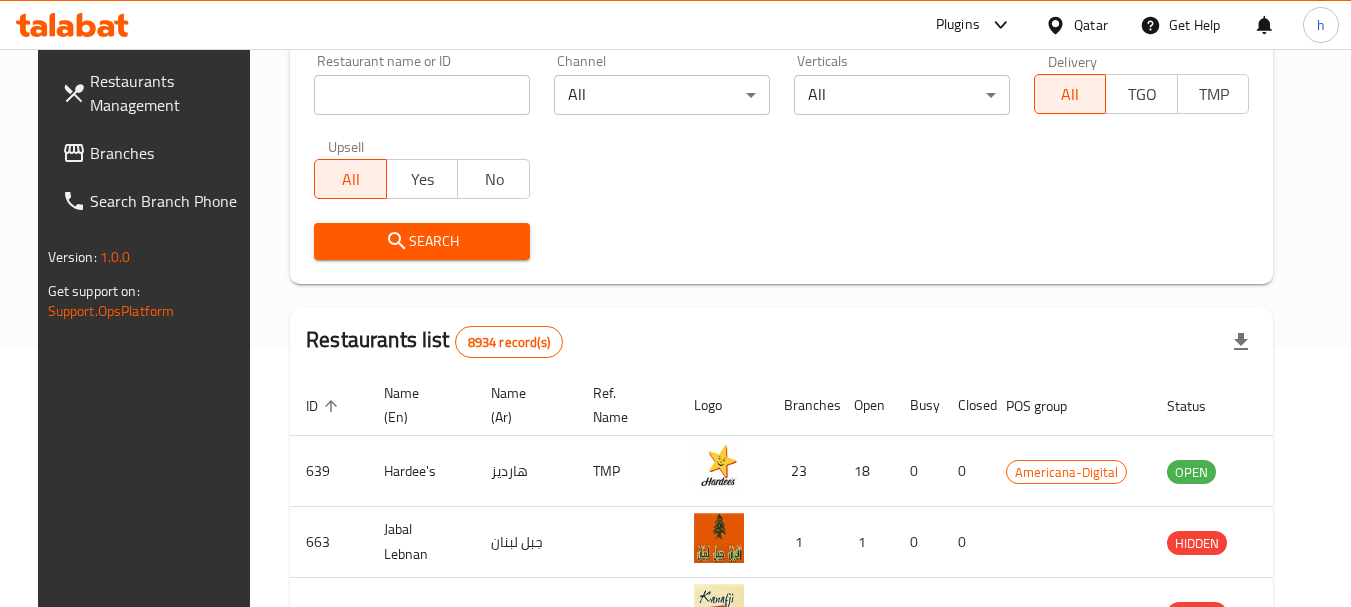 drag, startPoint x: 61, startPoint y: 162, endPoint x: 57, endPoint y: 152, distance: 10.770329 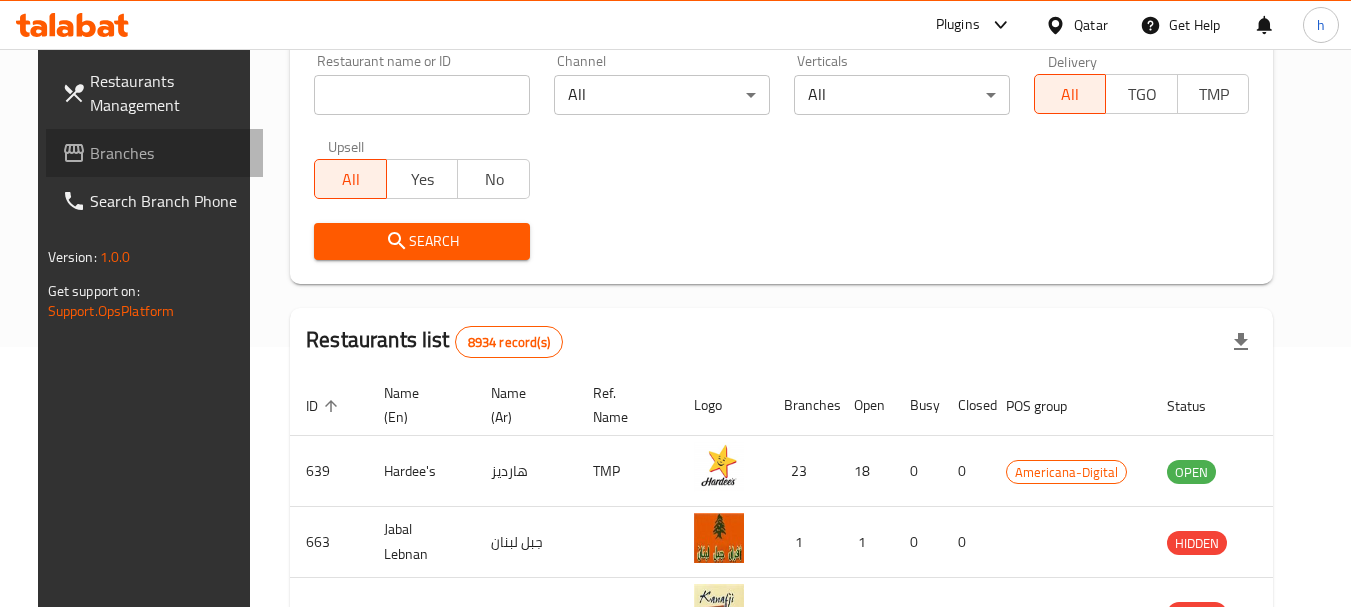 click on "Branches" at bounding box center [169, 153] 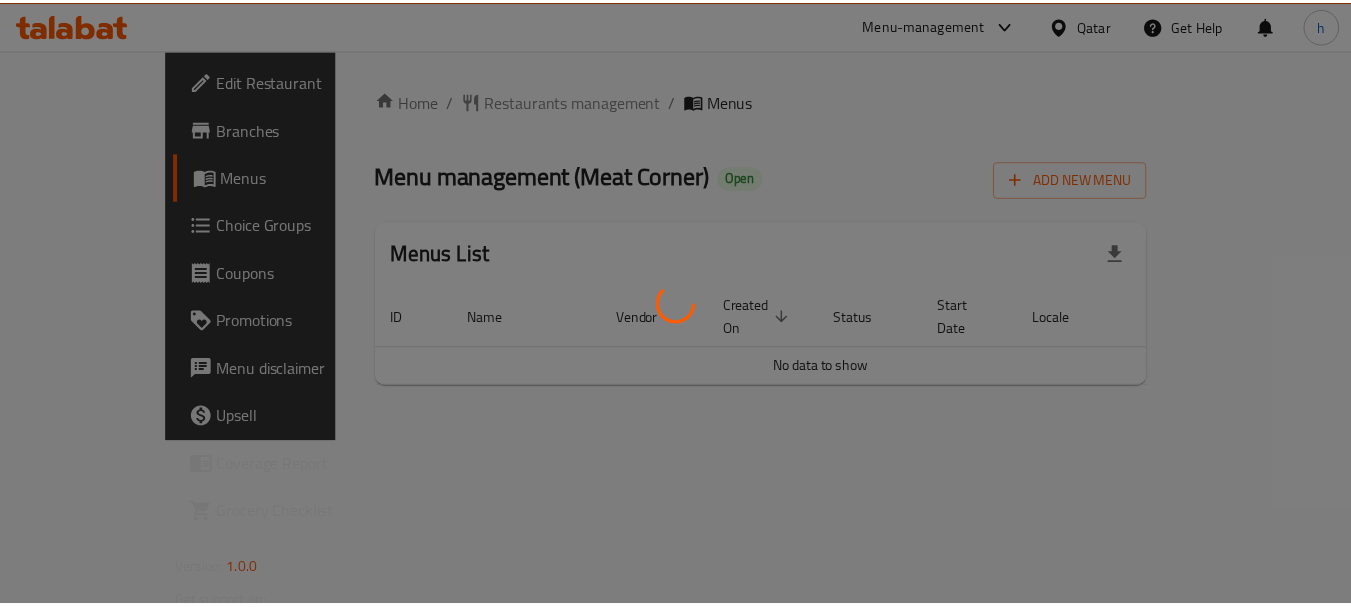 scroll, scrollTop: 0, scrollLeft: 0, axis: both 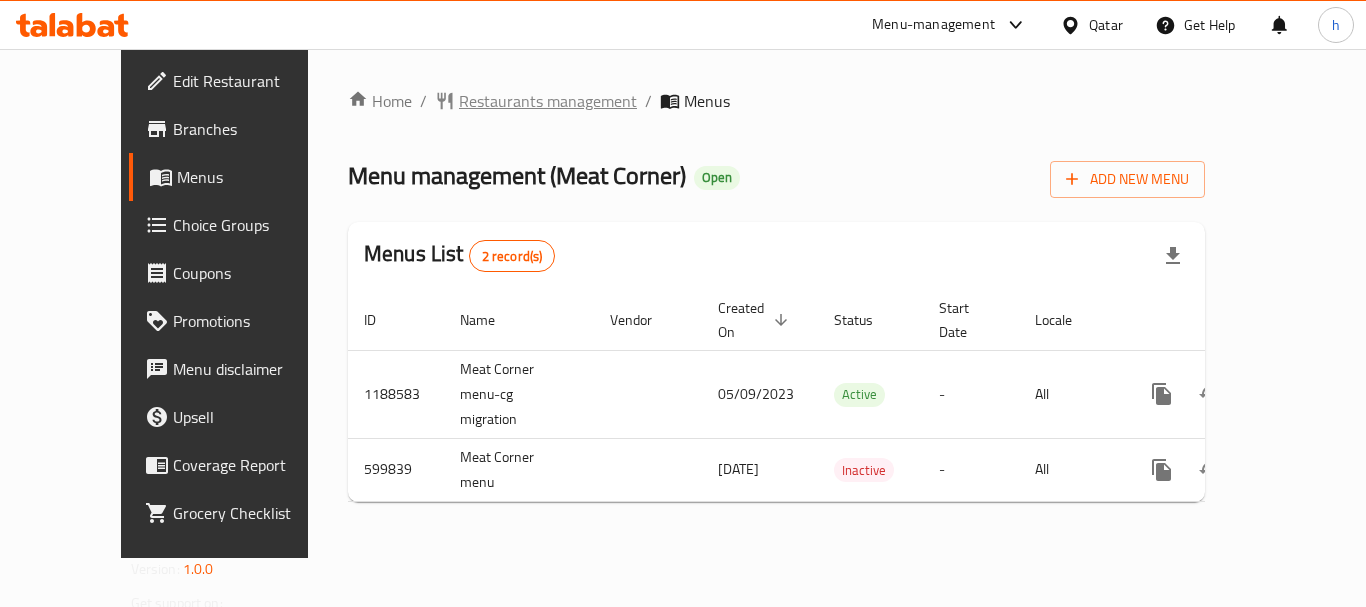 click on "Restaurants management" at bounding box center [548, 101] 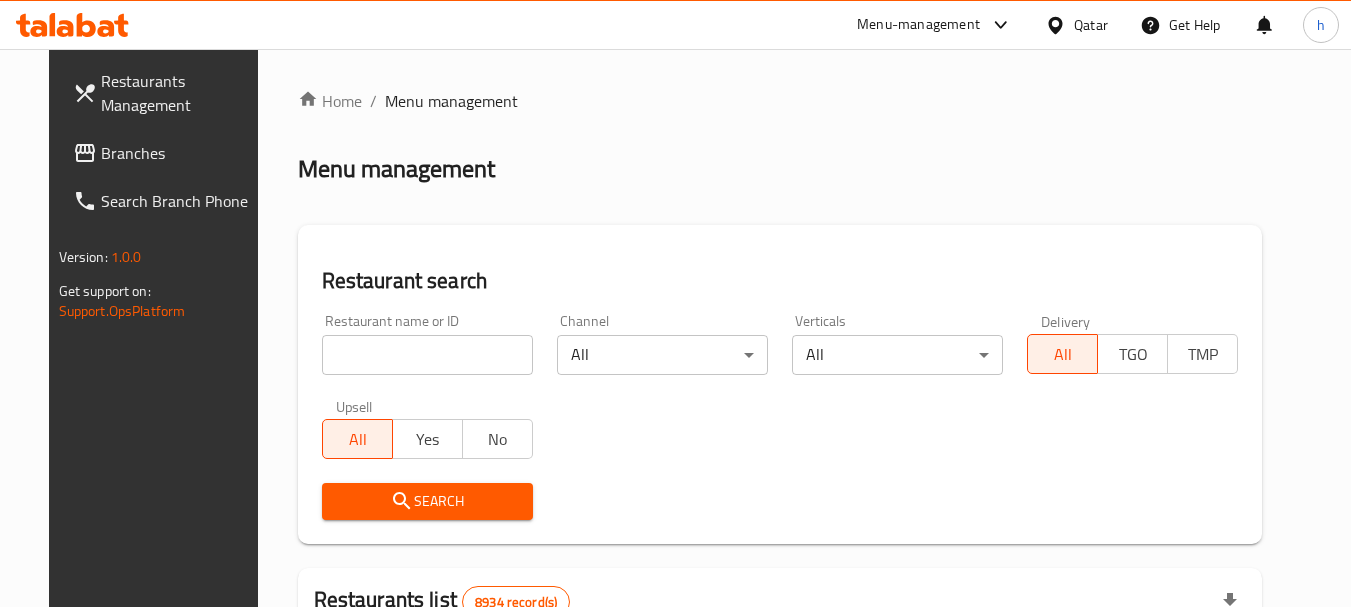click at bounding box center (427, 355) 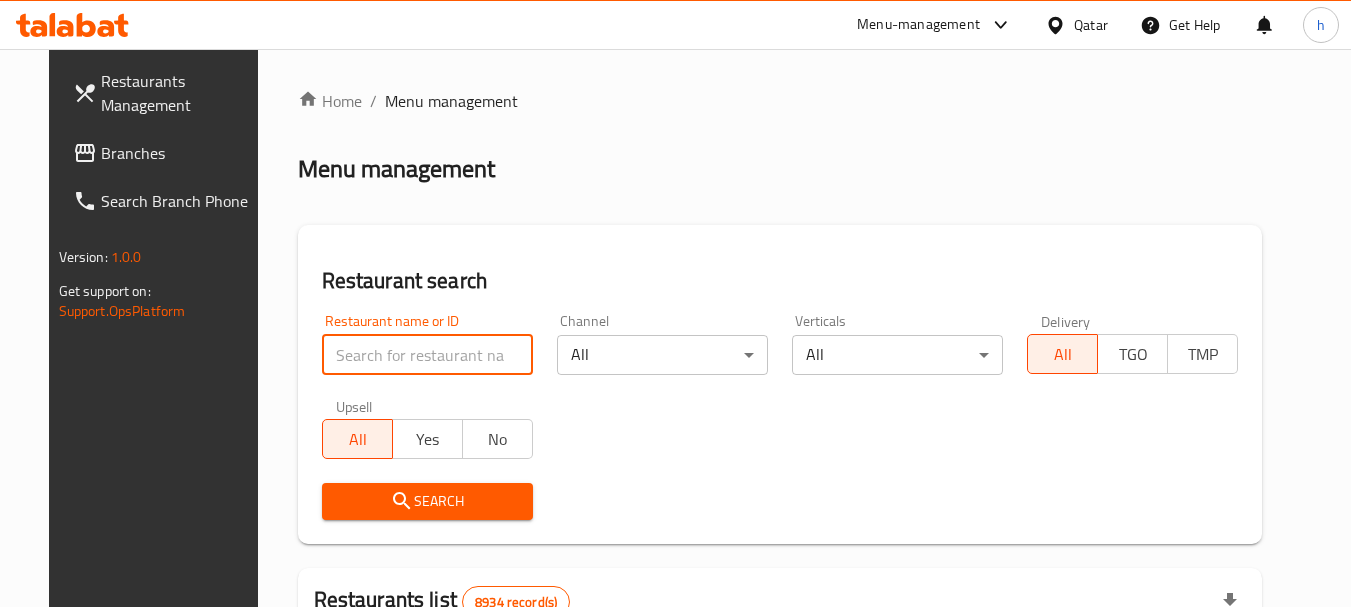 click at bounding box center (427, 355) 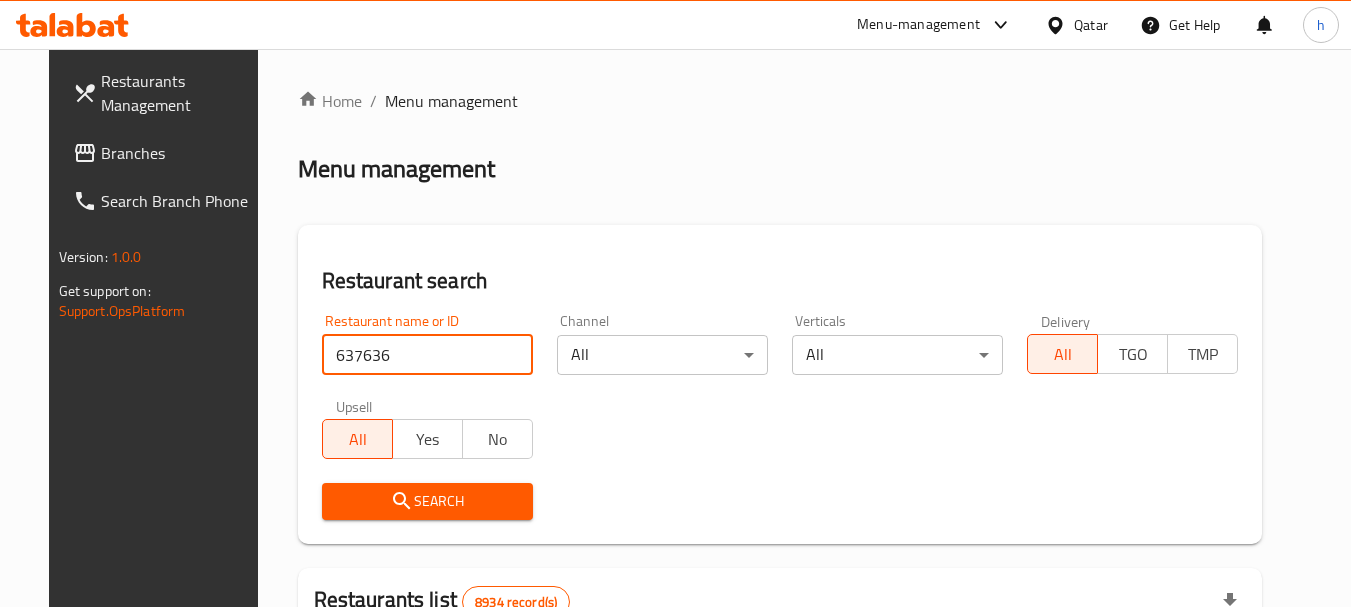type on "637636" 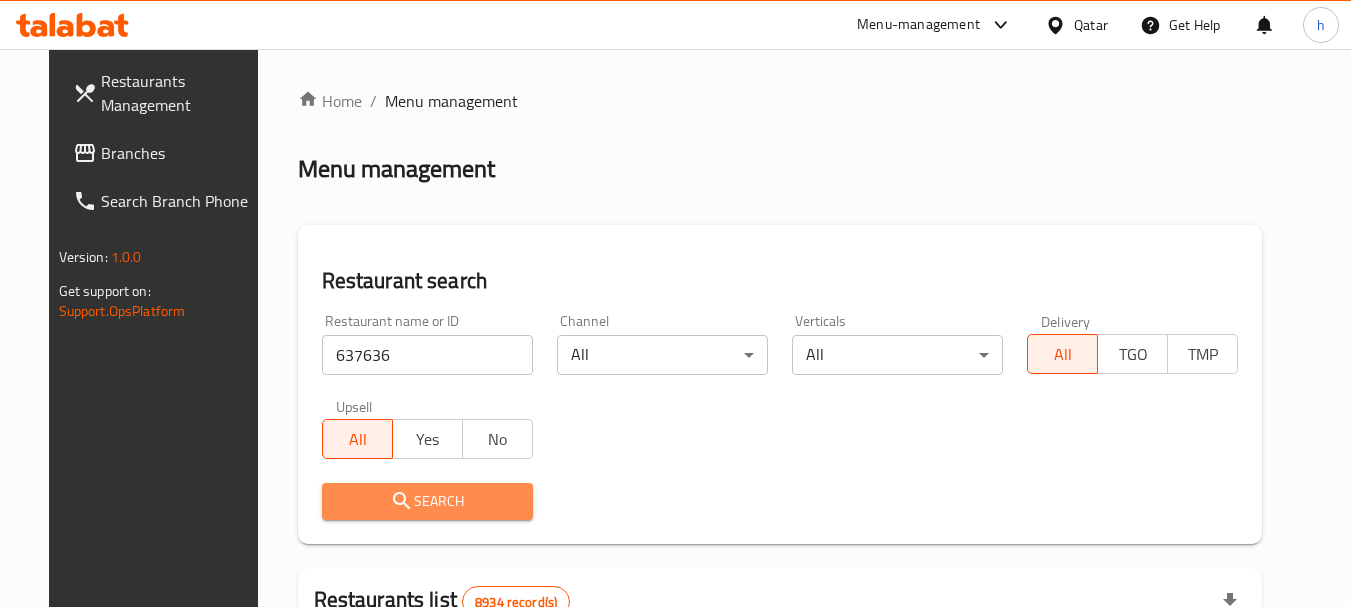 click on "Search" at bounding box center [427, 501] 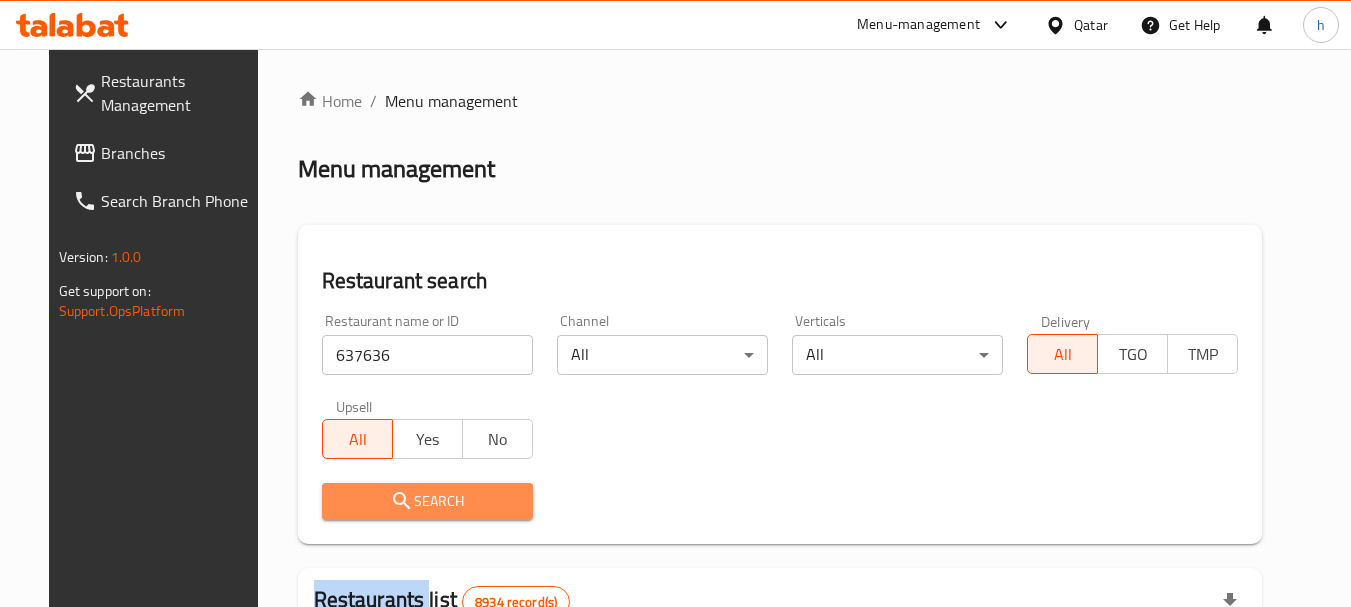 click at bounding box center (675, 303) 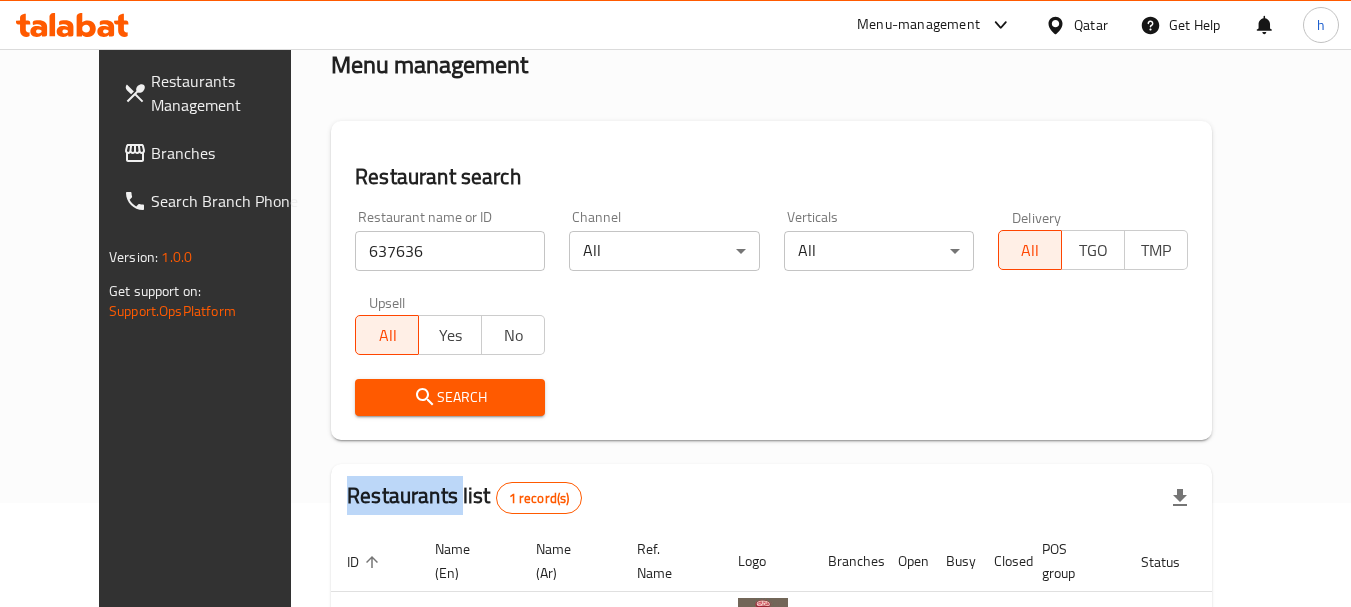 scroll, scrollTop: 268, scrollLeft: 0, axis: vertical 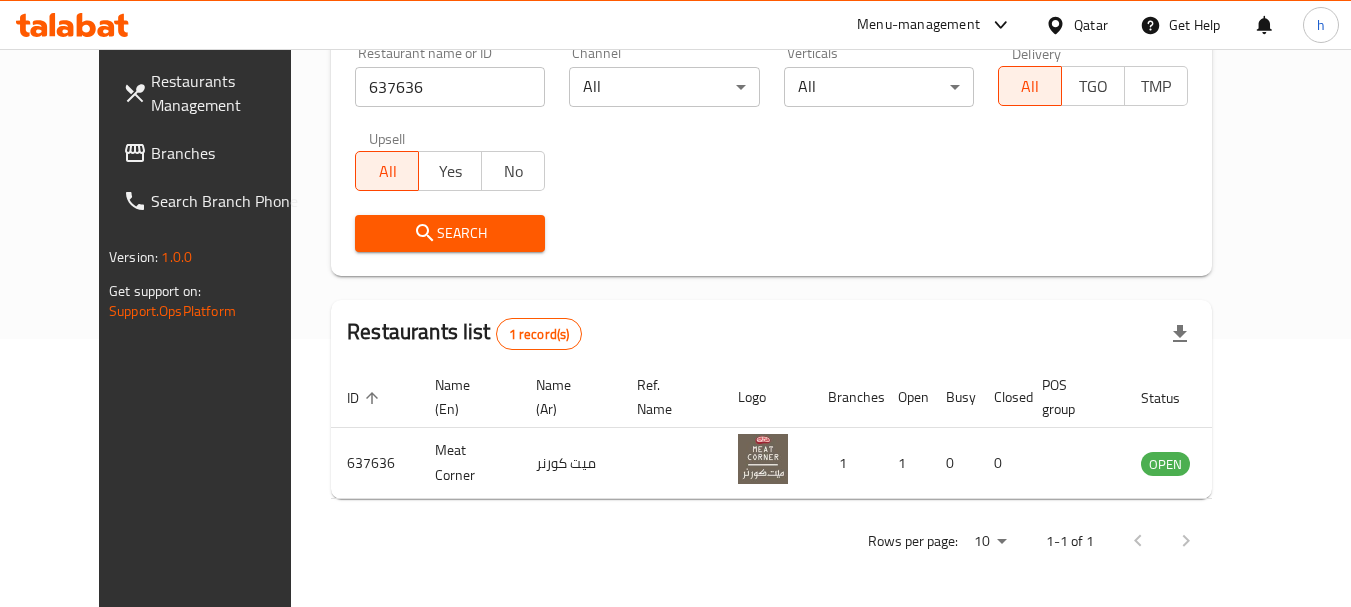 click on "Qatar" at bounding box center [1091, 25] 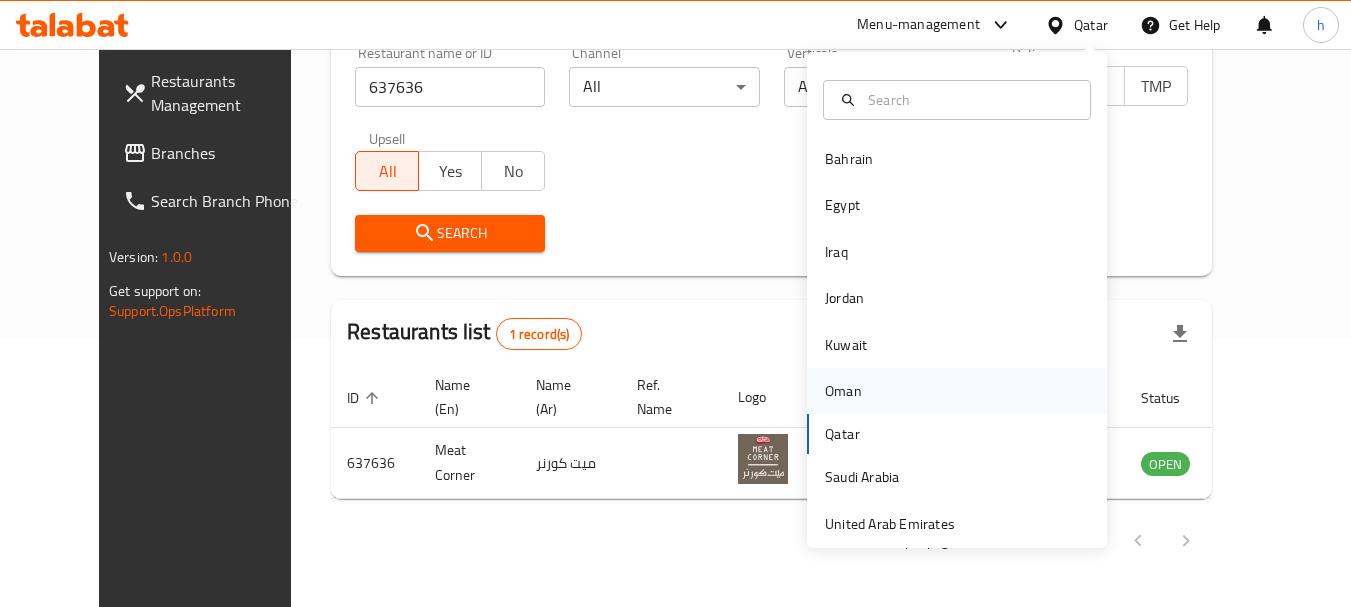 click on "Oman" at bounding box center [843, 391] 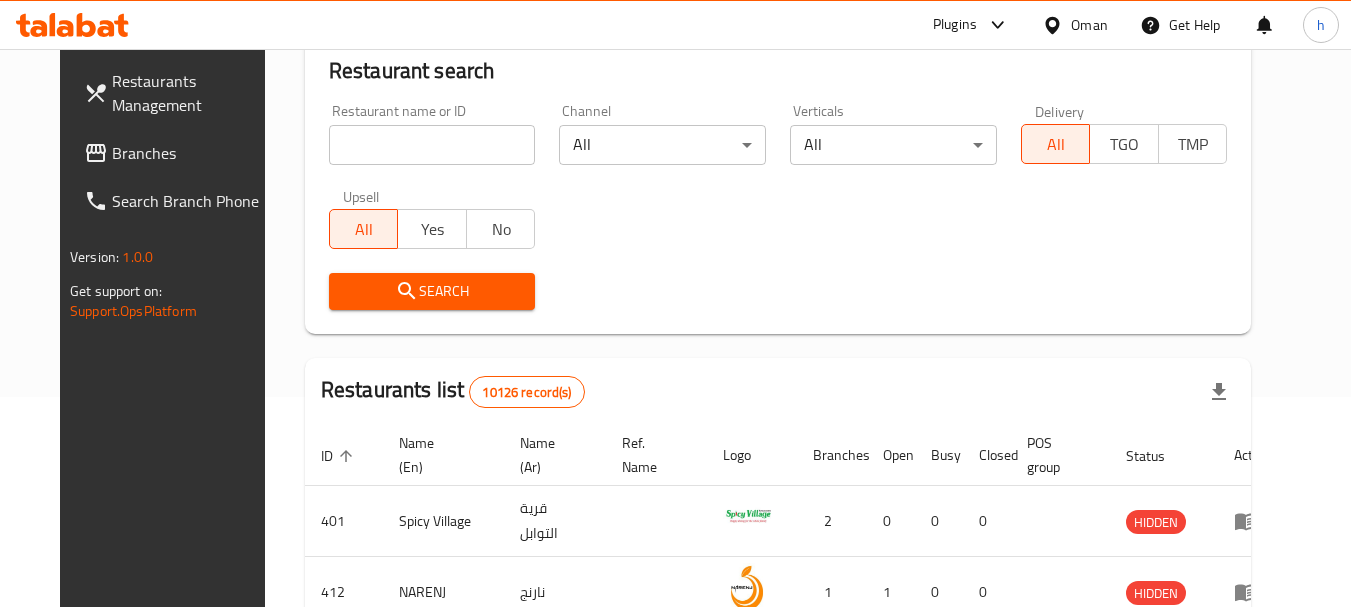 scroll, scrollTop: 268, scrollLeft: 0, axis: vertical 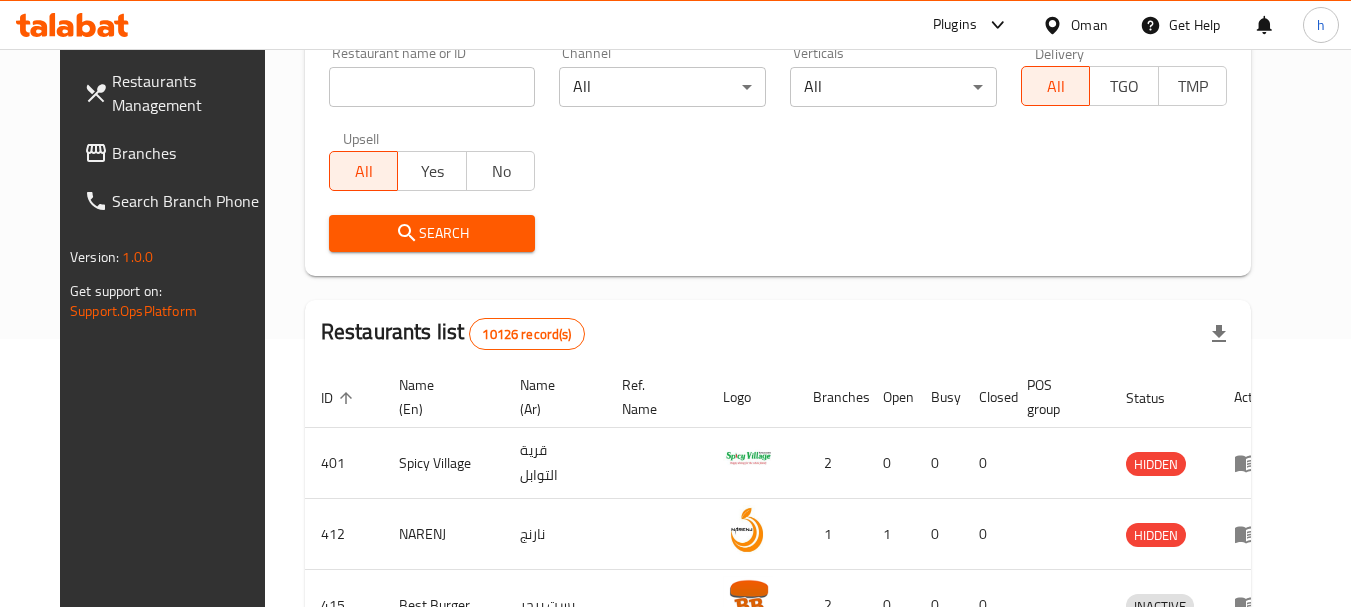 click on "Restaurants Management   Branches   Search Branch Phone  Version:    1.0.0  Get support on:    Support.OpsPlatform Home / Menu management Menu management Restaurant search Restaurant name or ID Restaurant name or ID Channel All ​ Verticals All ​ Delivery All TGO TMP Upsell All Yes No   Search Restaurants list   10126 record(s) ID sorted ascending Name (En) Name (Ar) Ref. Name Logo Branches Open Busy Closed POS group Status Action 401 Spicy Village قرية التوابل 2 0 0 0 HIDDEN 412 NARENJ نارنج 1 1 0 0 HIDDEN 415 Best Burger بست برجر 2 0 0 0 INACTIVE 416 HOT POT RESTAURANT مطعم الوعاء الساخن Darsait Branch  1 0 0 0 INACTIVE 417 FUSION فيوجن 1 0 0 0 INACTIVE 420 BAMBOO KITCHEN بامبو كتشن 1 1 0 0 HIDDEN 422 GOLDEN BEAN CAFE مقهى البن الذهبي 1 1 0 0 INACTIVE 424 Just Grilled جست جريلد 1 0 0 0 INACTIVE 467 MEERATH FAMOUS ميرات المشهورة 1 0 1 0 OPEN 470 ZAIKA DELHI KA مذاق من دلهي  1 0 0 0 INACTIVE Rows per page:" at bounding box center (676, 518) 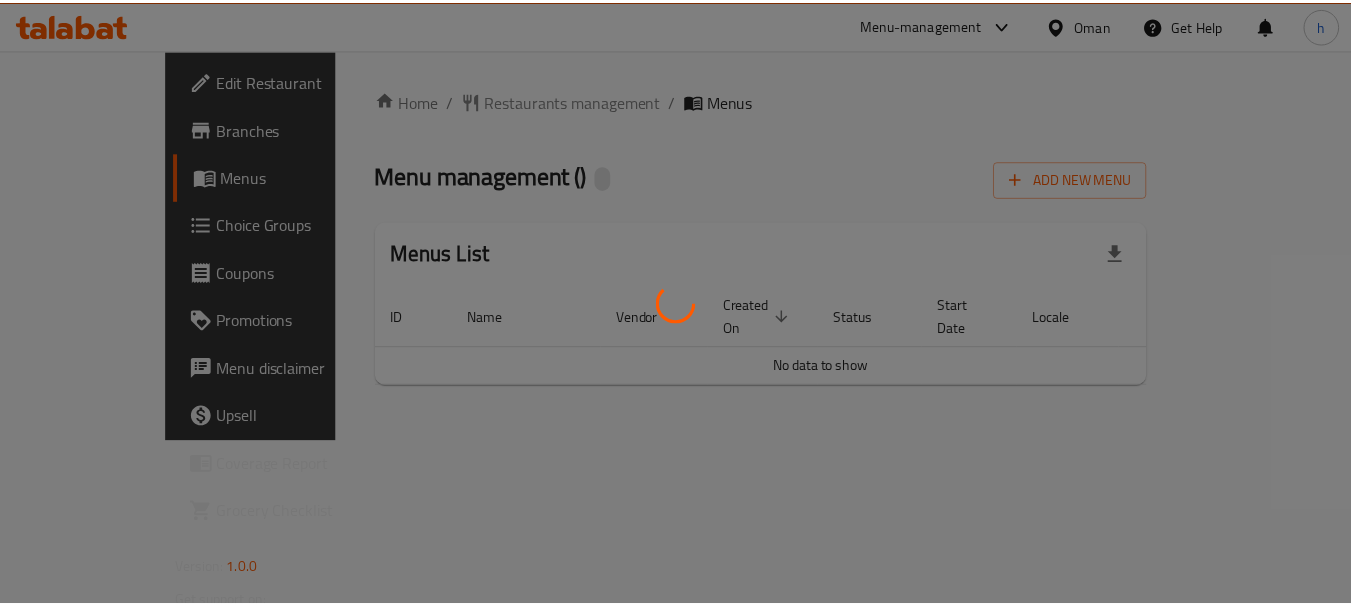 scroll, scrollTop: 0, scrollLeft: 0, axis: both 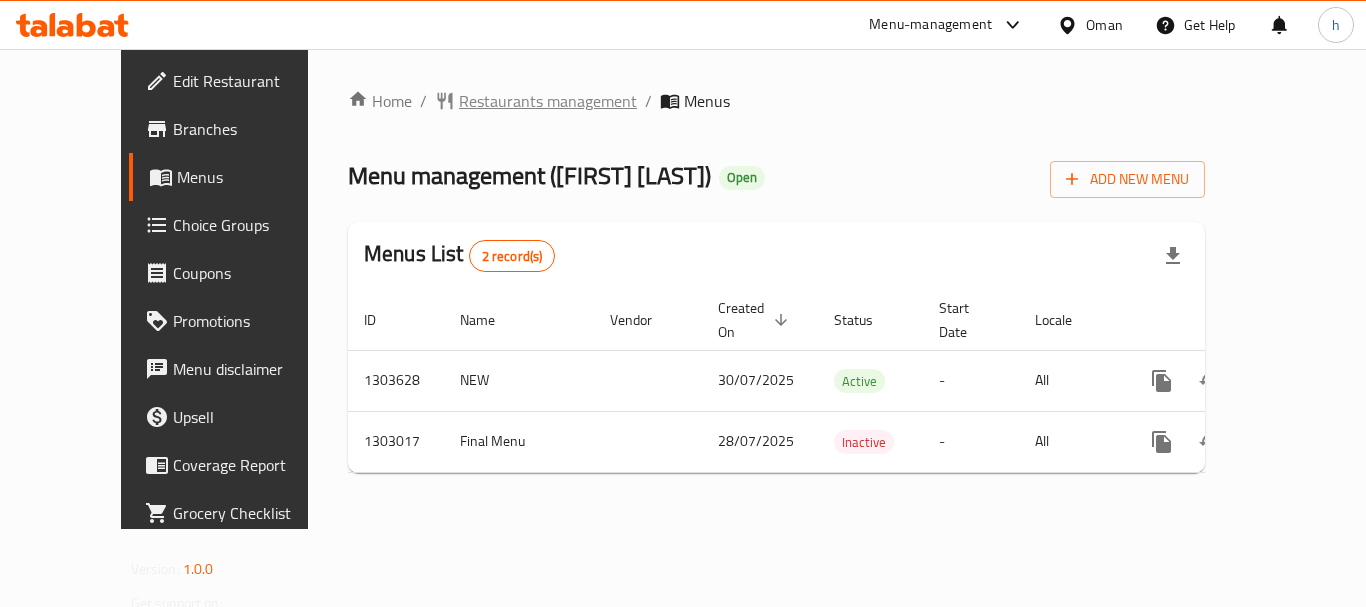 click on "Restaurants management" at bounding box center (548, 101) 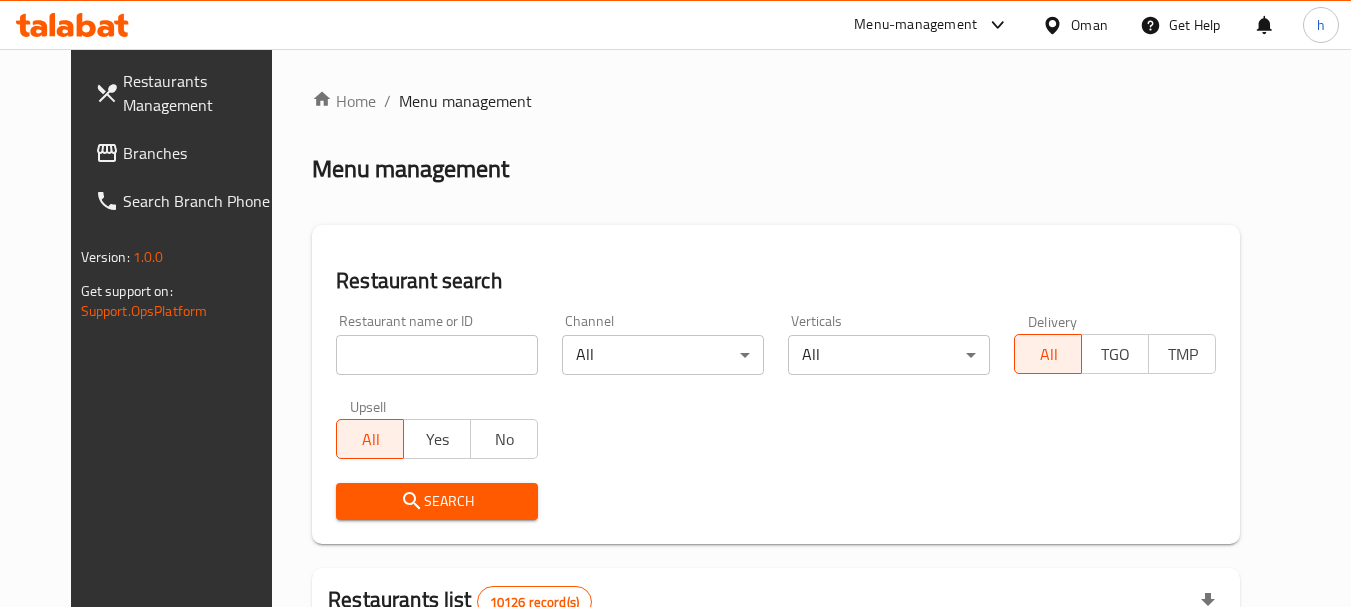 click at bounding box center [437, 355] 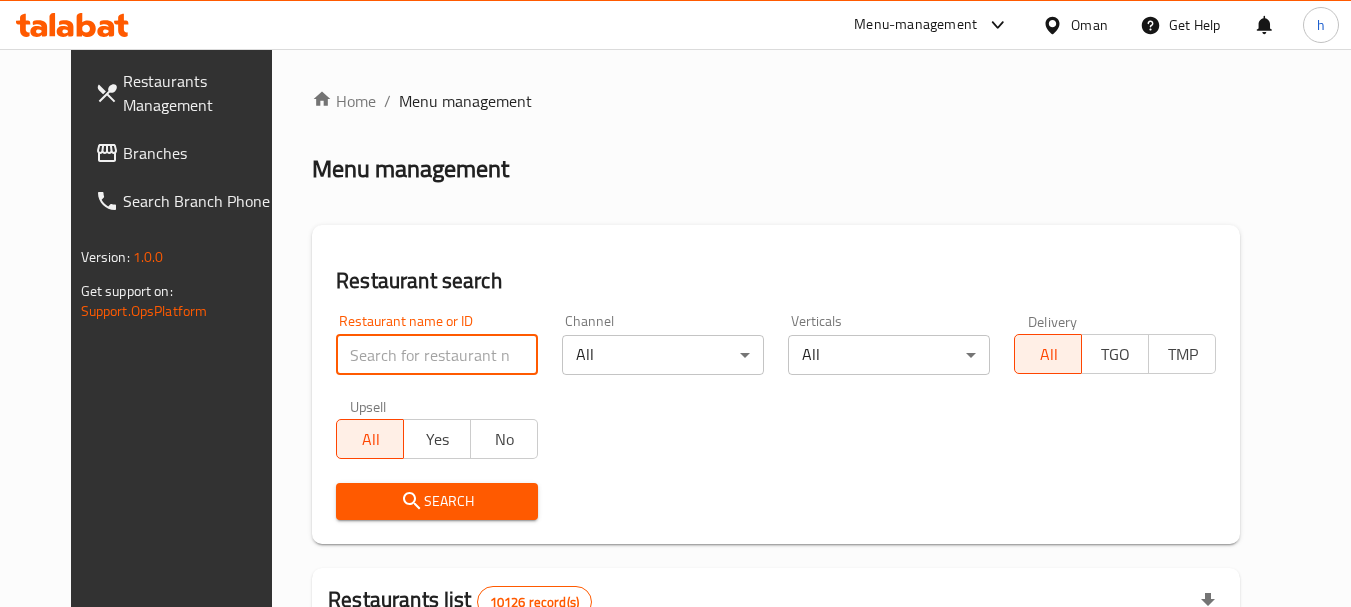 click at bounding box center (437, 355) 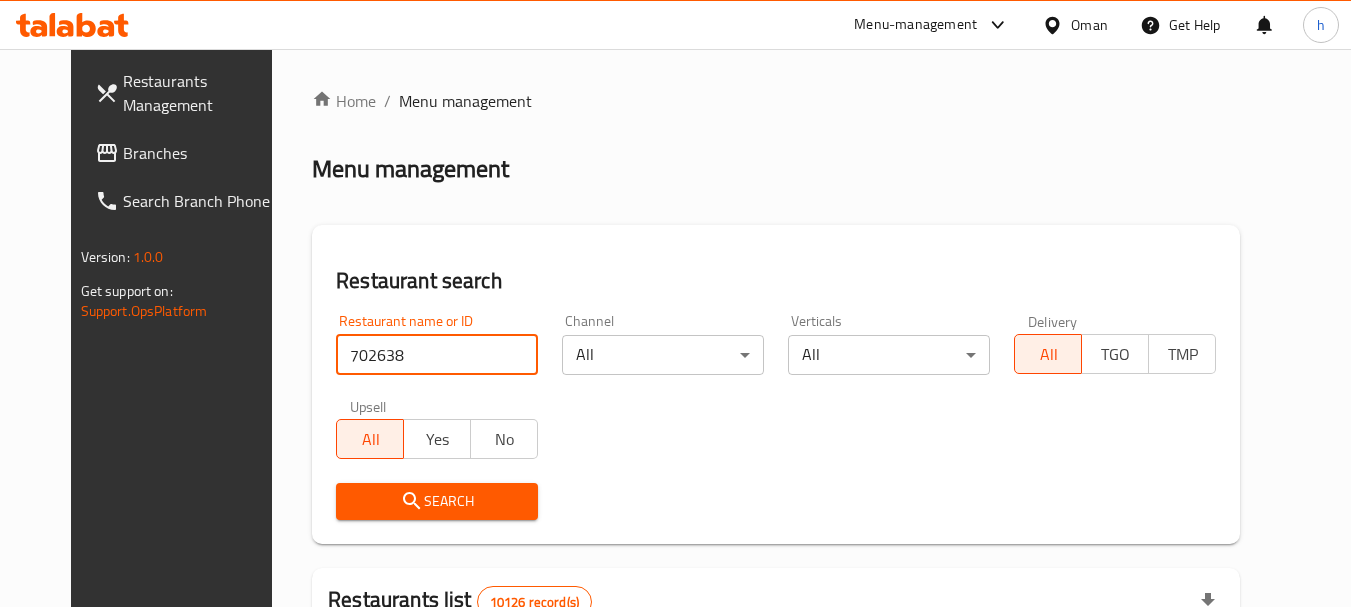 type on "702638" 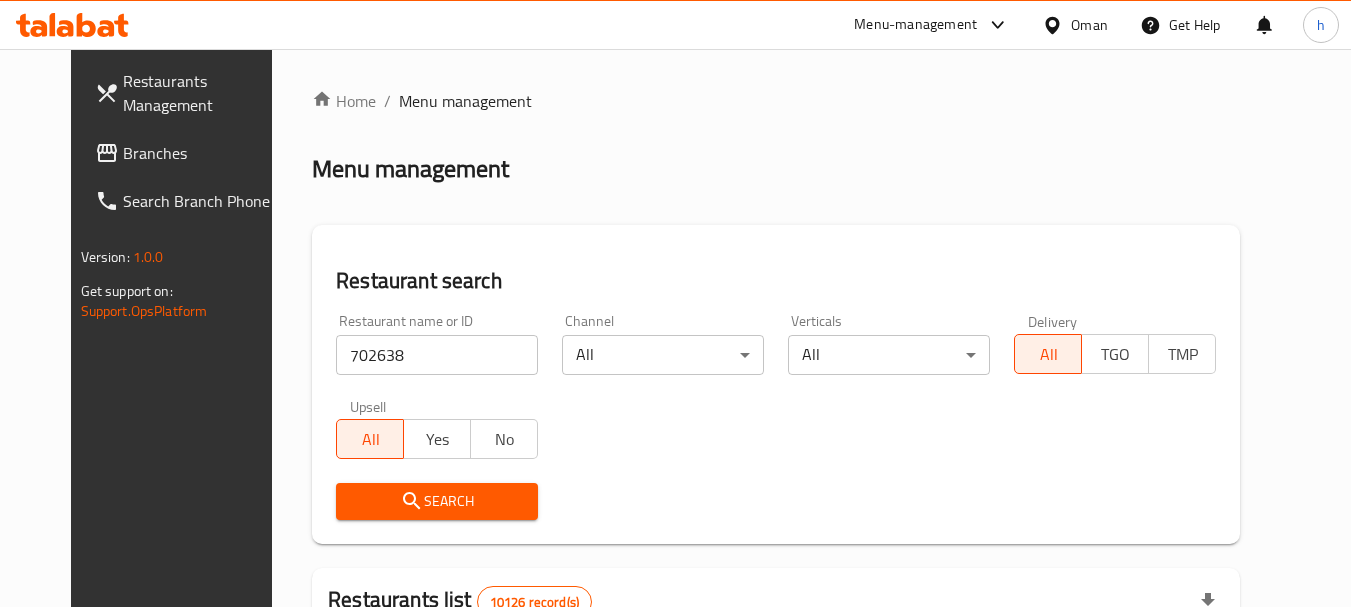 click on "Search" at bounding box center [437, 501] 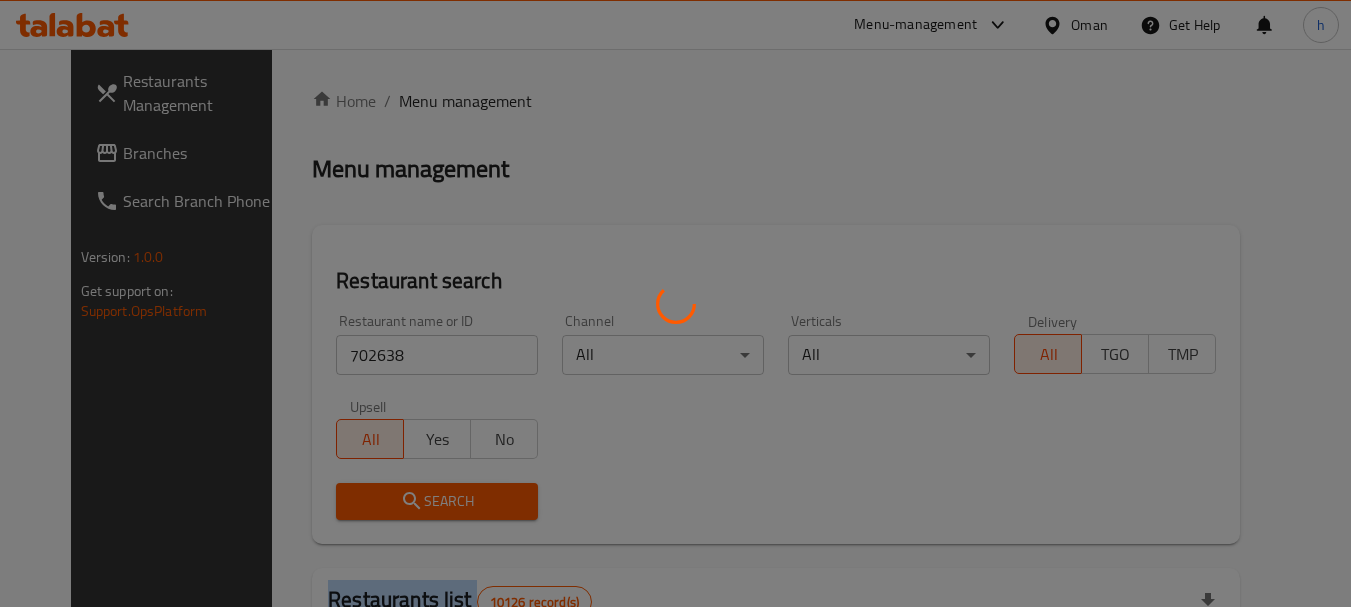 click at bounding box center [675, 303] 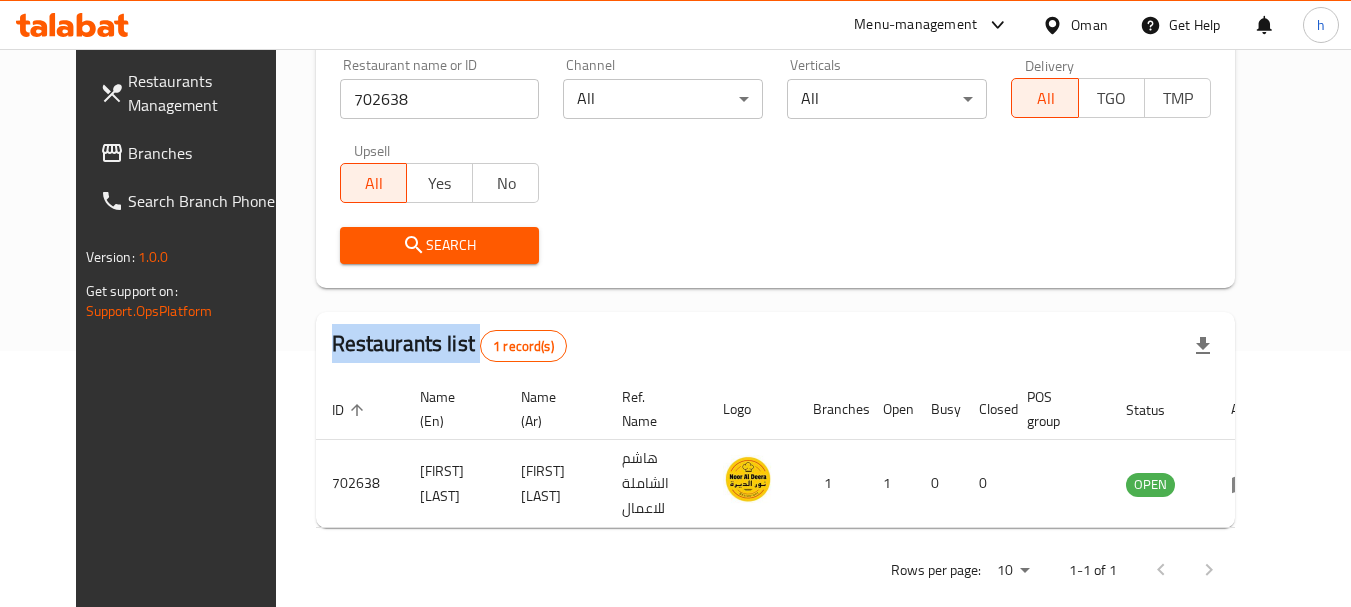 scroll, scrollTop: 268, scrollLeft: 0, axis: vertical 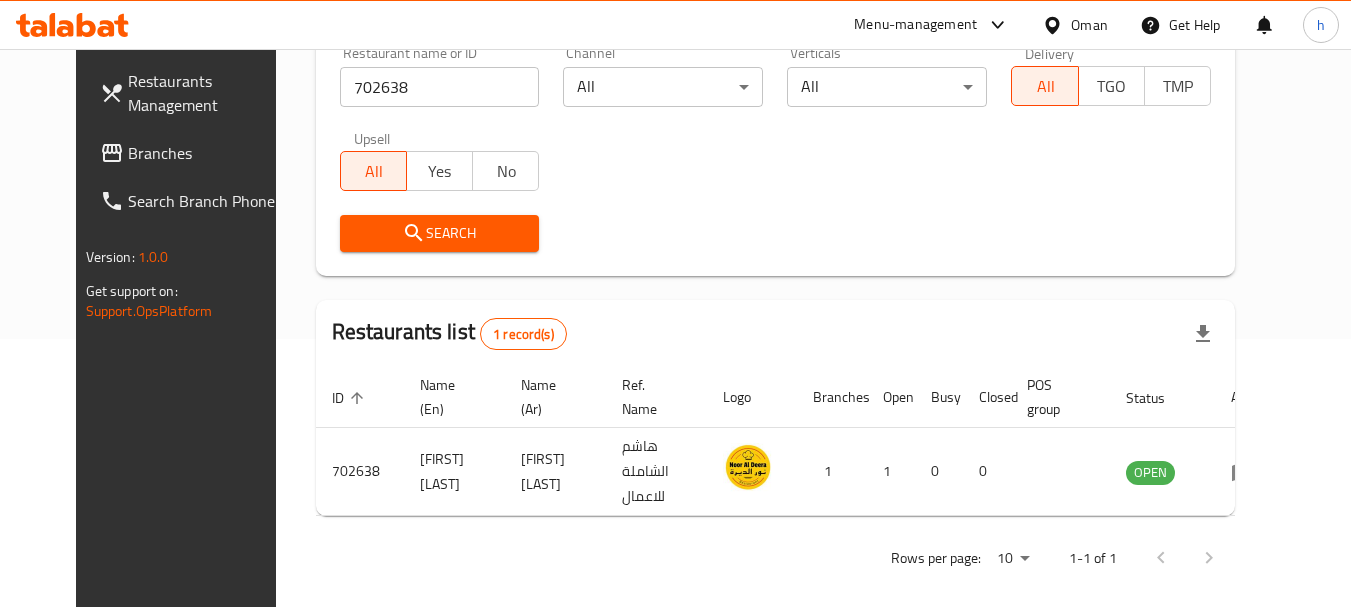 click on "Oman" at bounding box center [1089, 25] 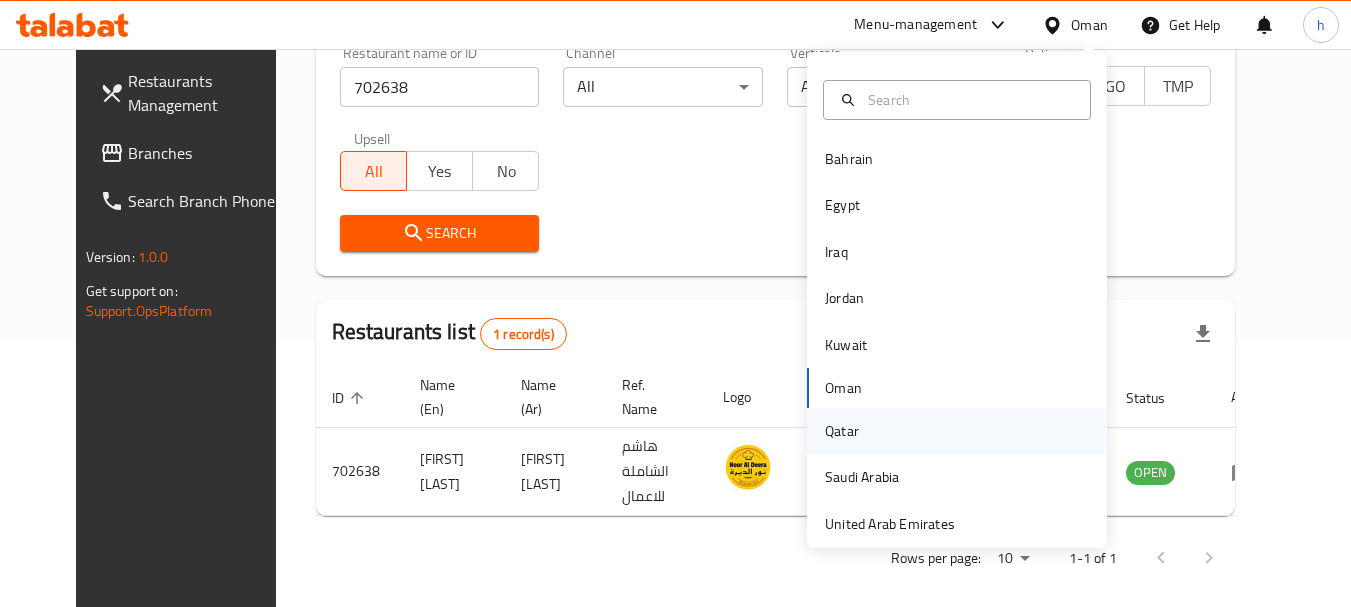 click on "Qatar" at bounding box center (842, 431) 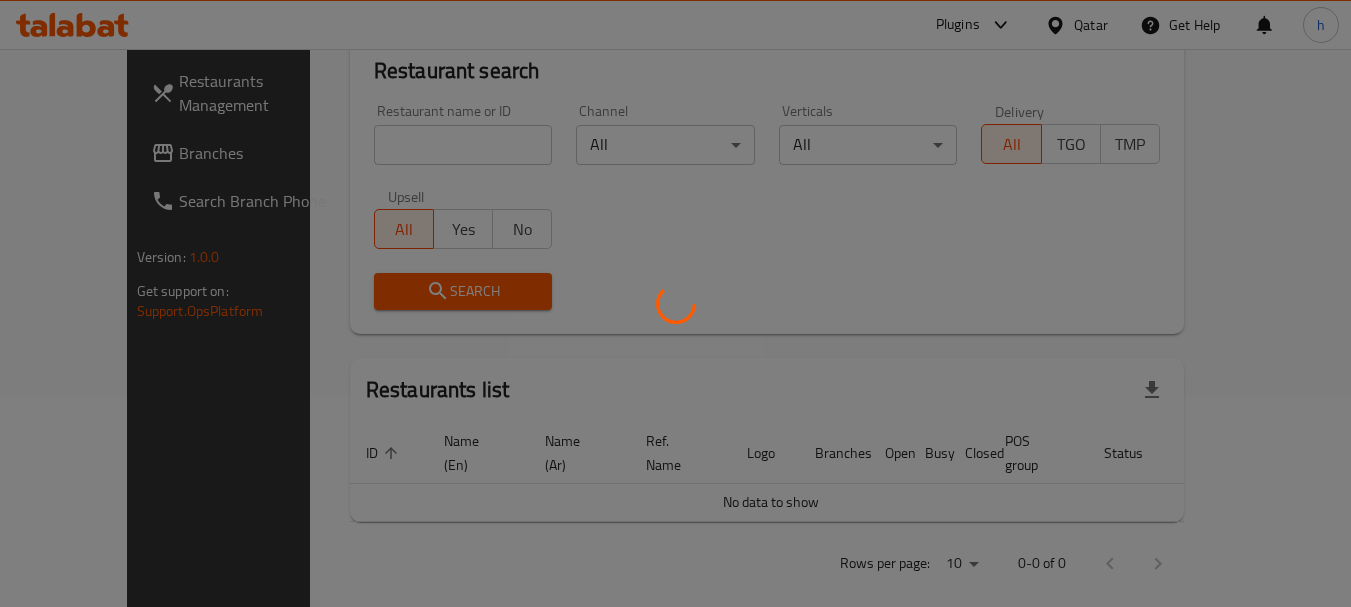 scroll, scrollTop: 268, scrollLeft: 0, axis: vertical 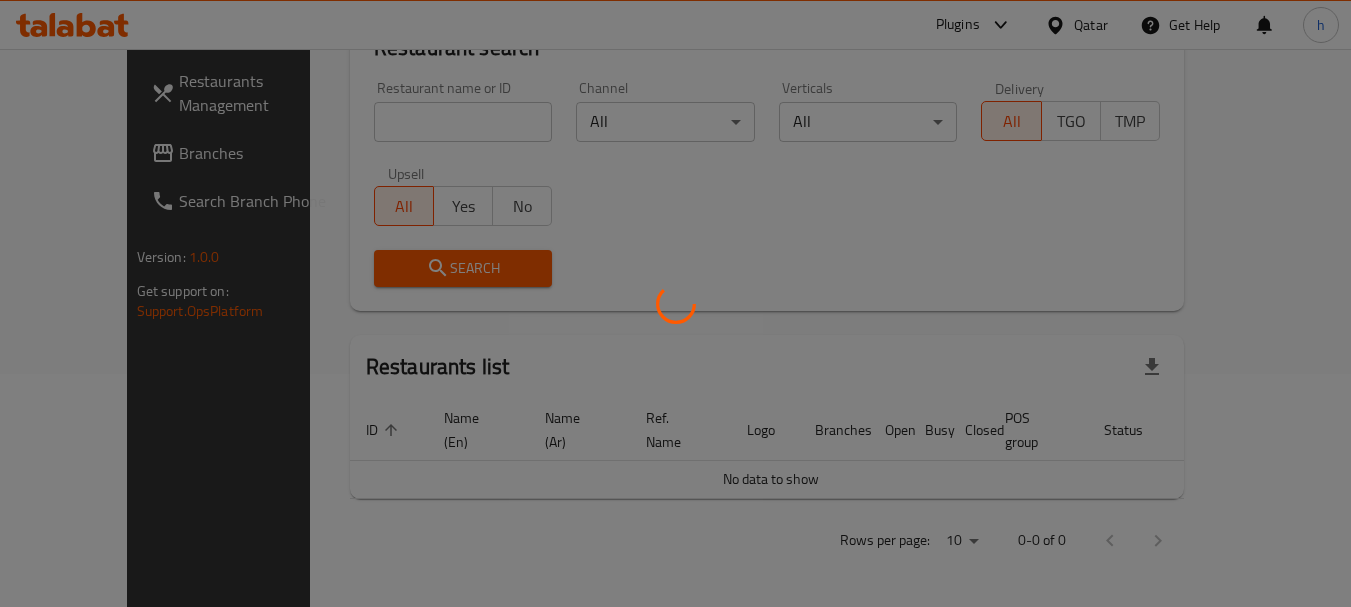 click at bounding box center (675, 303) 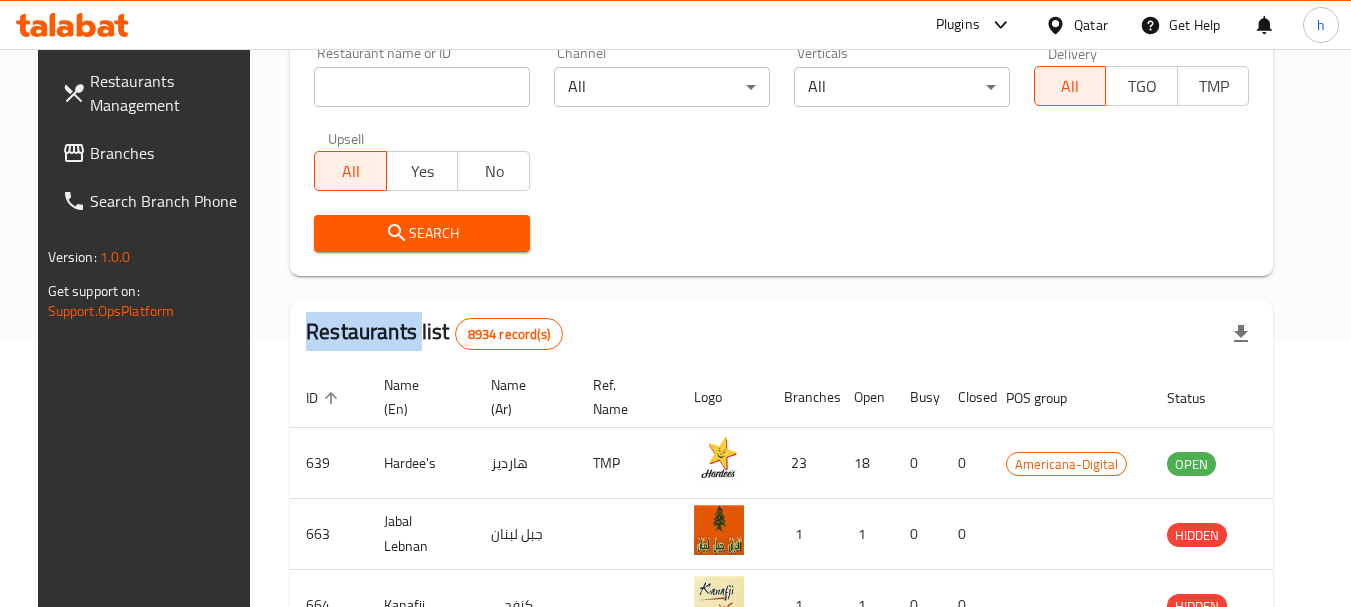 click on "Restaurants Management   Branches   Search Branch Phone  Version:    1.0.0  Get support on:    Support.OpsPlatform Home / Menu management Menu management Restaurant search Restaurant name or ID Restaurant name or ID Channel All ​ Verticals All ​ Delivery All TGO TMP Upsell All Yes No   Search Restaurants list   8934 record(s) ID sorted ascending Name (En) Name (Ar) Ref. Name Logo Branches Open Busy Closed POS group Status Action 639 Hardee's هارديز TMP 23 18 0 0 Americana-Digital OPEN 663 Jabal Lebnan جبل لبنان 1 1 0 0 HIDDEN 664 Kanafji كنفجي 1 1 0 0 HIDDEN 665 Take Away تيك آوي 1 1 0 0 HIDDEN 666 Zaman Al-Khair Restaurant مطعم زمان الخير 1 0 0 0 INACTIVE 667 Al-Rabwah الربوة 1 0 0 0 INACTIVE 672 Bait Jedy بيت جدي 1 1 0 0 HIDDEN 673 Coffee Centre مركز القهوة 1 0 0 0 INACTIVE 676 Morning fresh مورنيج فريش 1 1 0 0 HIDDEN 680 Al-Qarmouty القرموطي 1 0 0 0 HIDDEN Rows per page: 10 1-10 of 8934" at bounding box center (676, 494) 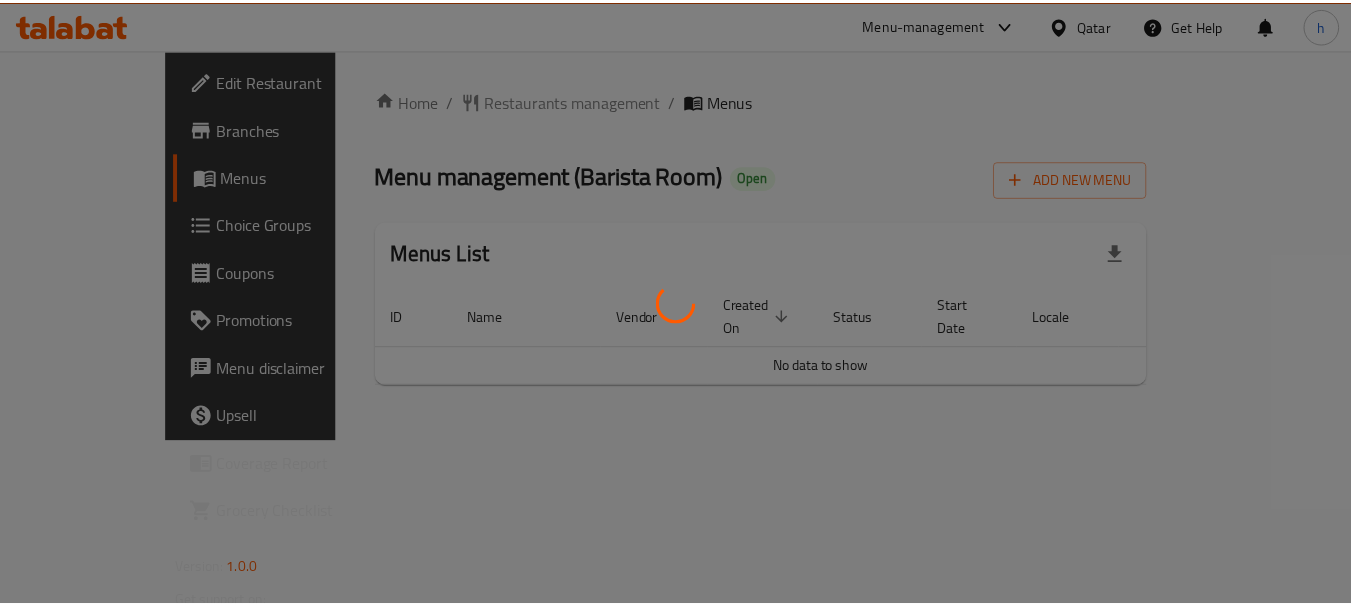scroll, scrollTop: 0, scrollLeft: 0, axis: both 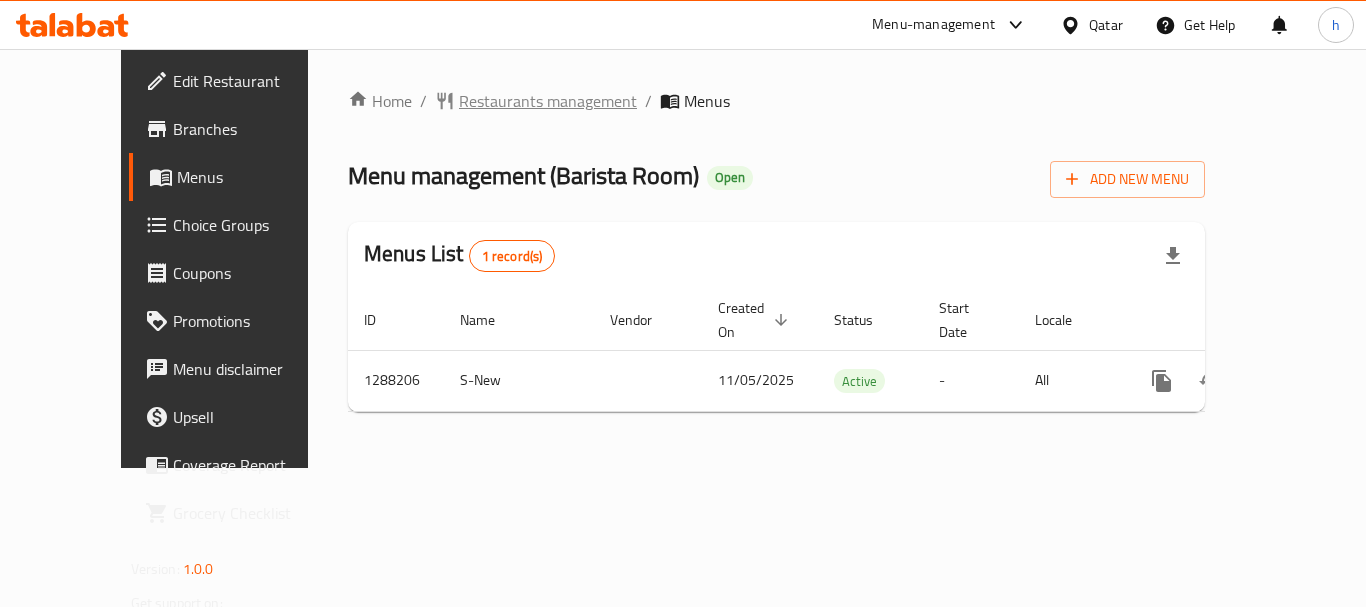 click on "Restaurants management" at bounding box center (548, 101) 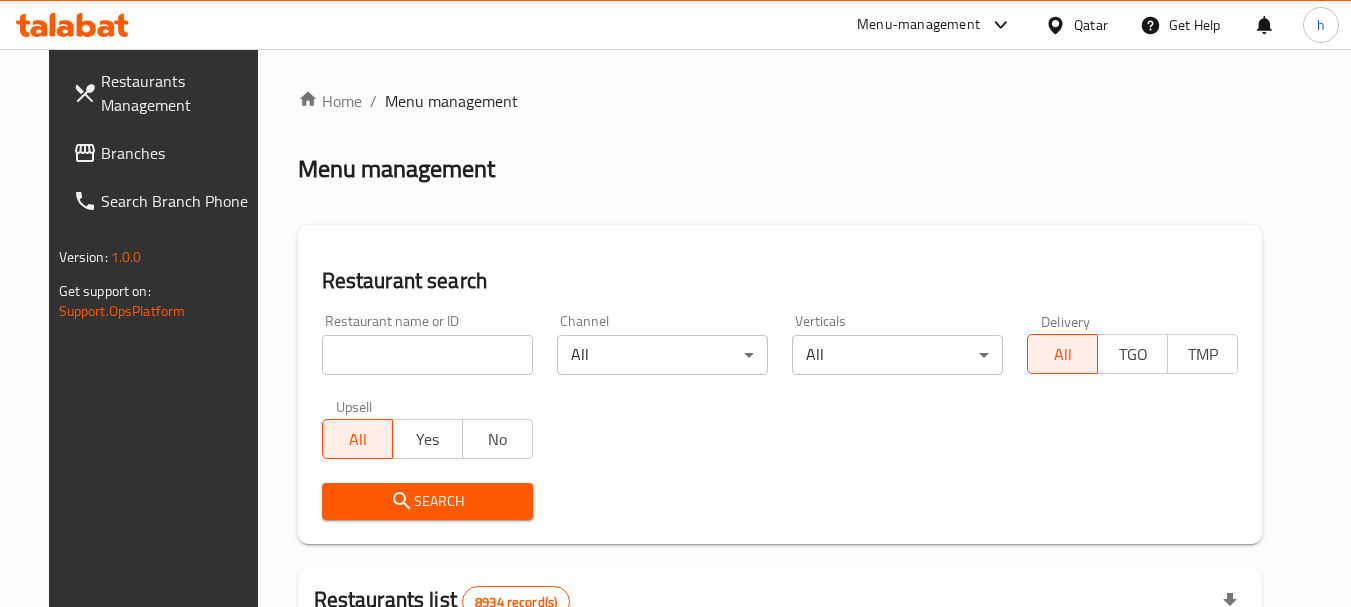 click on "Home / Menu management Menu management Restaurant search Restaurant name or ID Restaurant name or ID Channel All ​ Verticals All ​ Delivery All TGO TMP Upsell All Yes No   Search Restaurants list   8934 record(s) ID sorted ascending Name (En) Name (Ar) Ref. Name Logo Branches Open Busy Closed POS group Status Action 639 Hardee's هارديز TMP 23 18 0 0 Americana-Digital OPEN 663 Jabal Lebnan جبل لبنان 1 1 0 0 HIDDEN 664 Kanafji كنفجي 1 1 0 0 HIDDEN 665 Take Away تيك آوي 1 1 0 0 HIDDEN 666 Zaman Al-Khair Restaurant مطعم زمان الخير 1 0 0 0 INACTIVE 667 Al-Rabwah الربوة 1 0 0 0 INACTIVE 672 Bait Jedy بيت جدي 1 1 0 0 HIDDEN 673 Coffee Centre مركز القهوة 1 0 0 0 INACTIVE 676 Morning fresh مورنيج فريش 1 1 0 0 HIDDEN 680 Al-Qarmouty القرموطي 1 0 0 0 HIDDEN Rows per page: 10 1-10 of 8934" at bounding box center [780, 693] 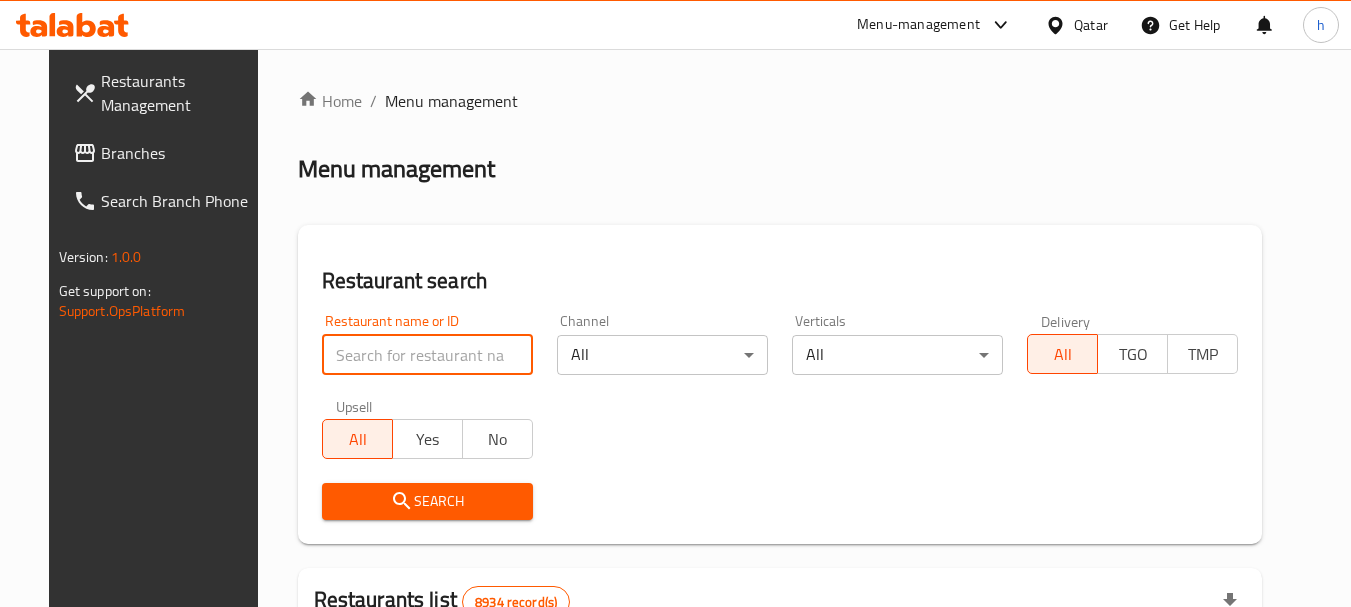 paste on "696753" 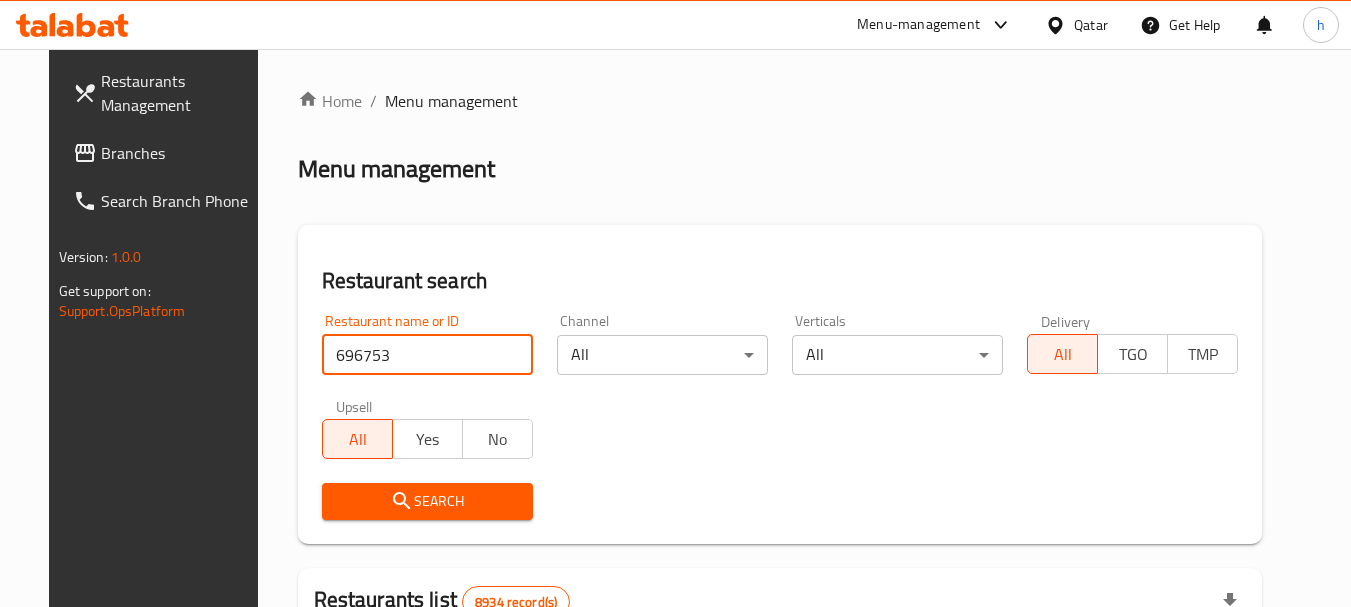 type on "696753" 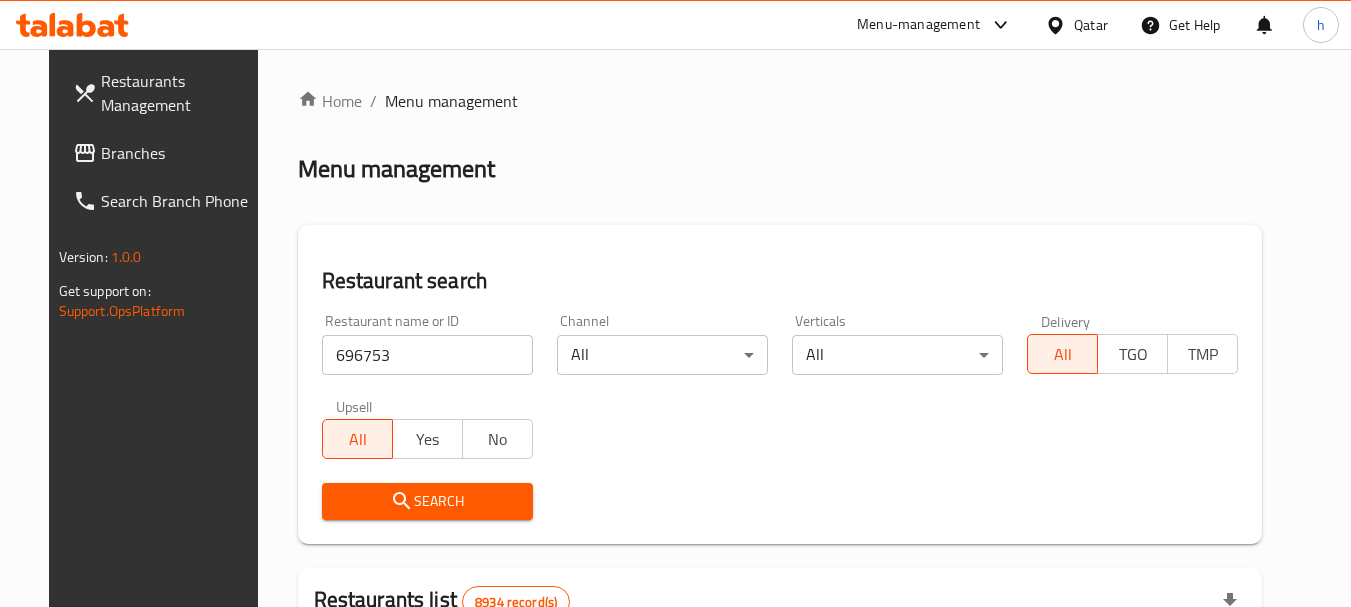 click on "Search" at bounding box center [427, 501] 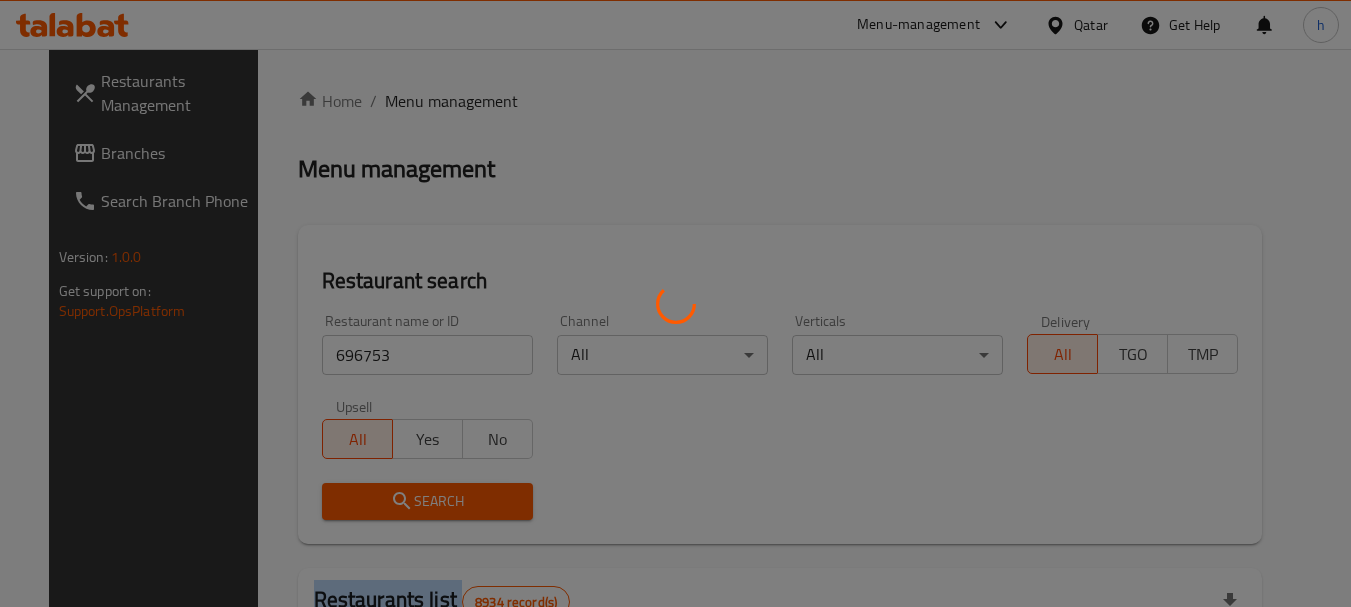 click at bounding box center (675, 303) 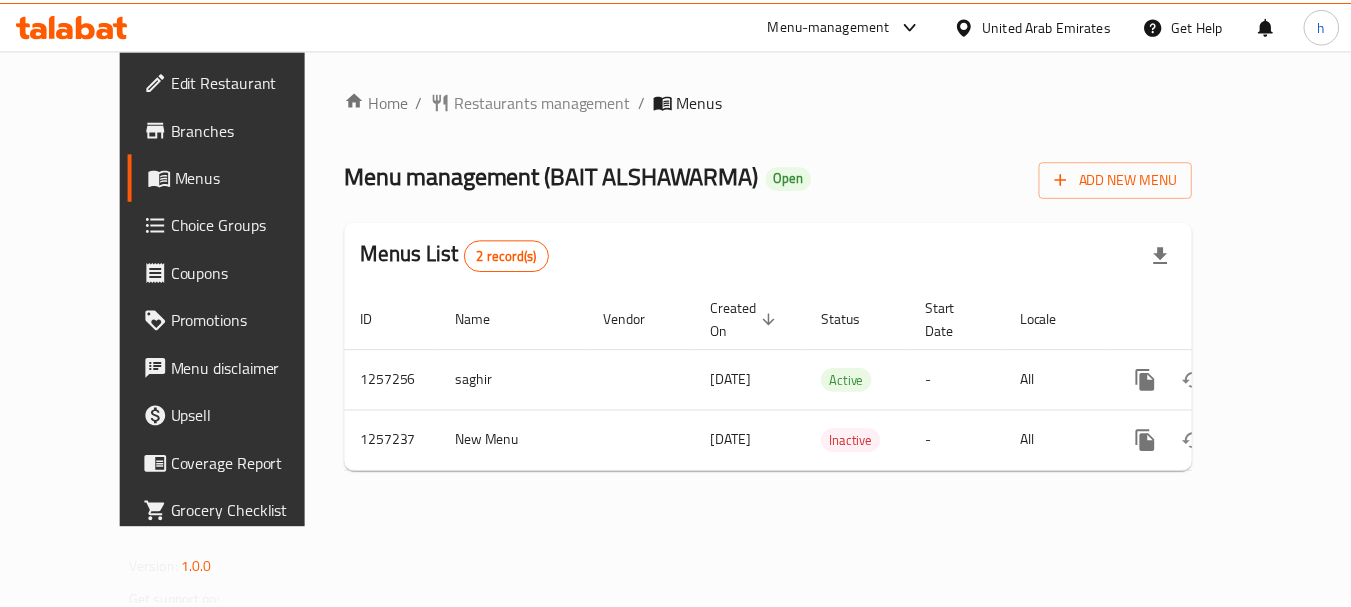 scroll, scrollTop: 0, scrollLeft: 0, axis: both 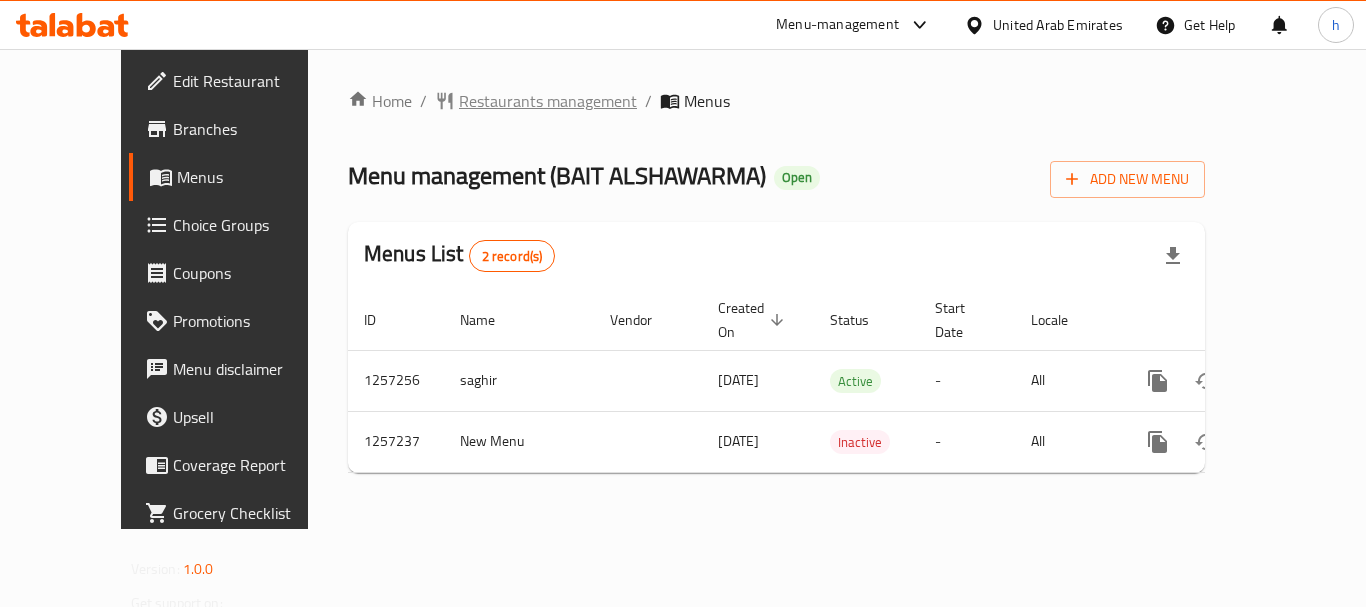 click on "Restaurants management" at bounding box center (548, 101) 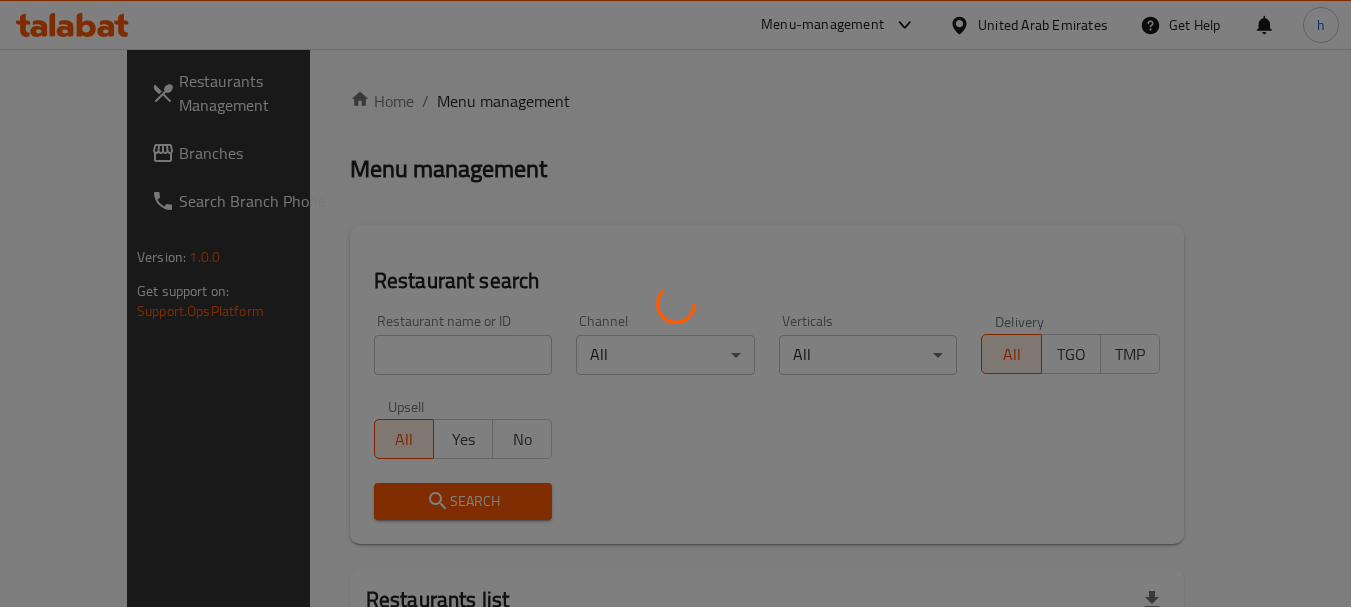 click at bounding box center (675, 303) 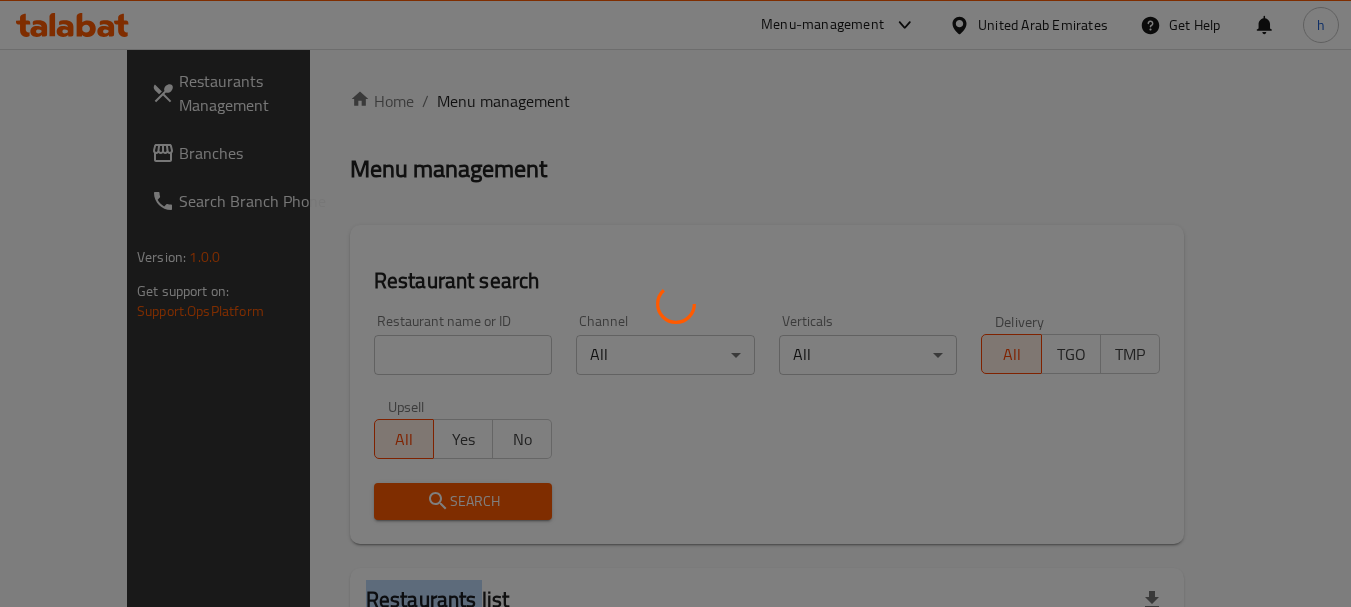 click at bounding box center [675, 303] 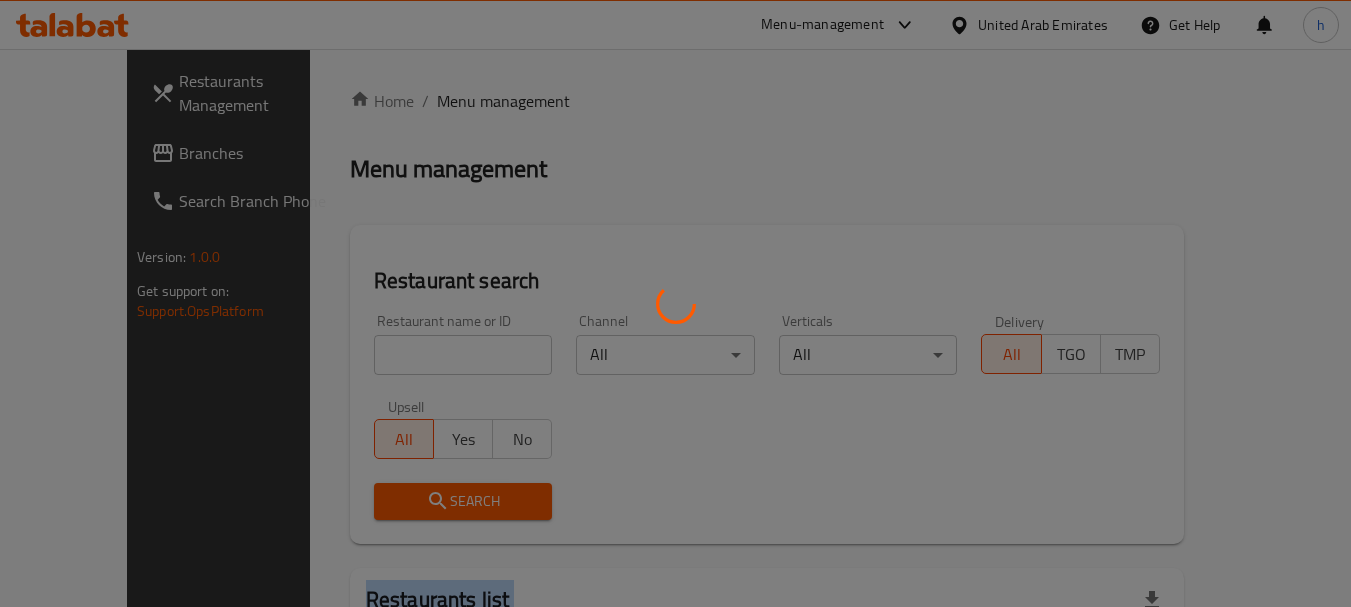 click at bounding box center [675, 303] 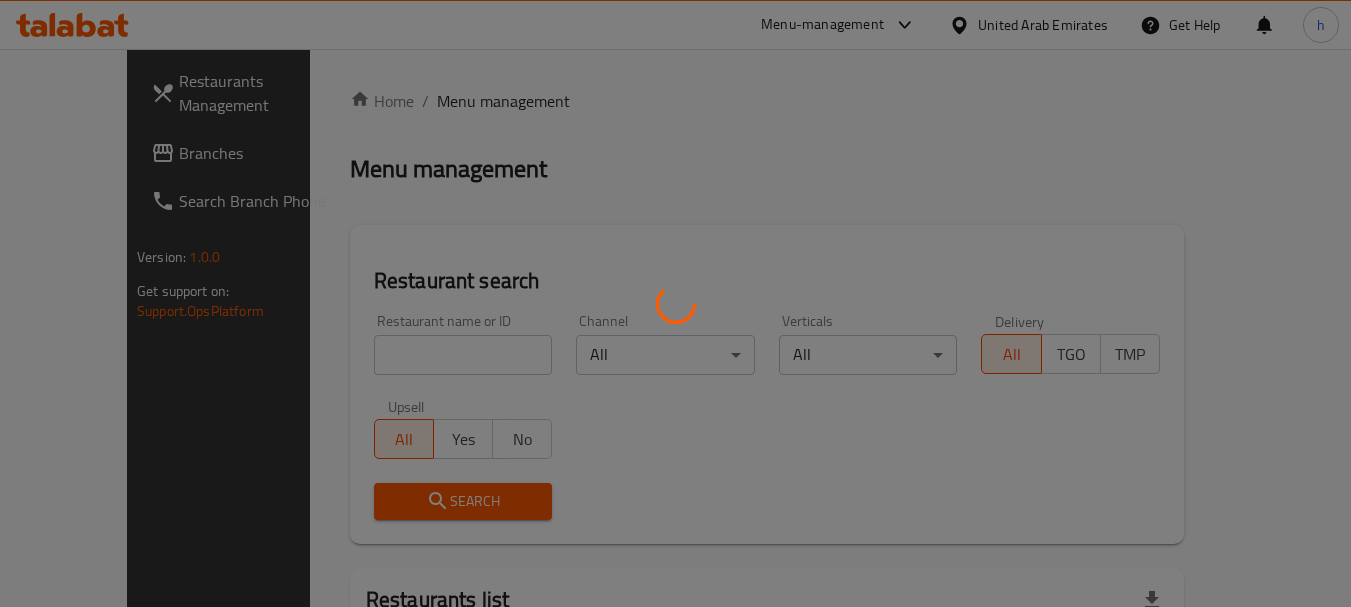 click at bounding box center (675, 303) 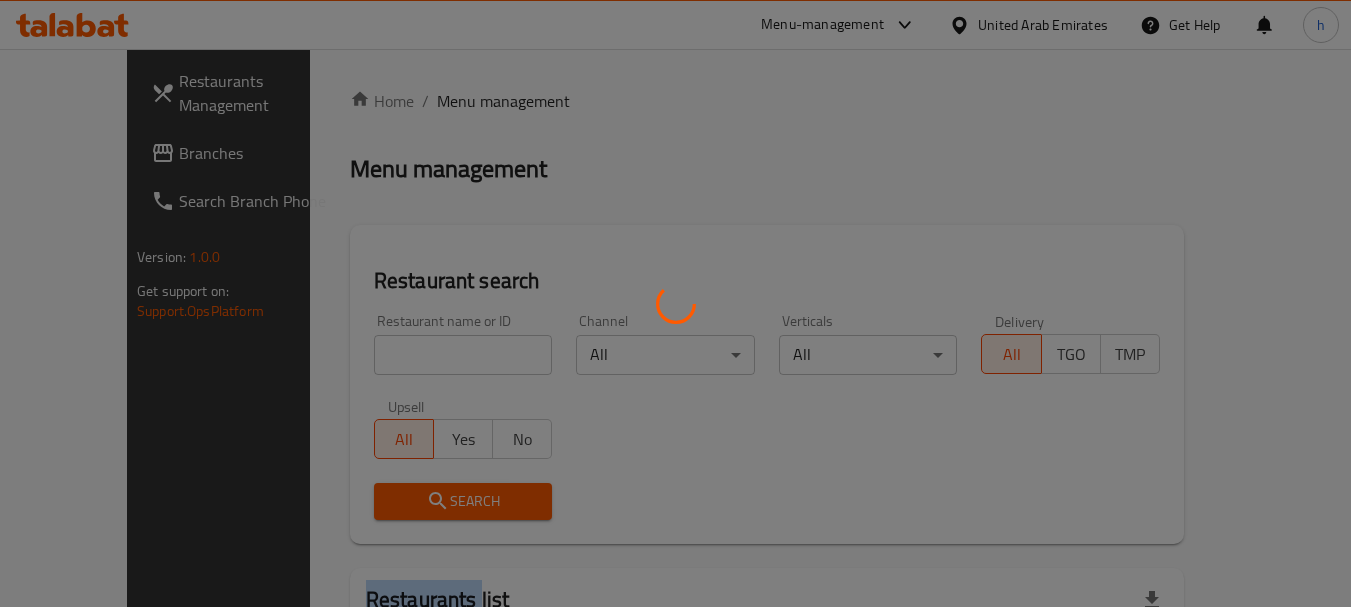 click at bounding box center [675, 303] 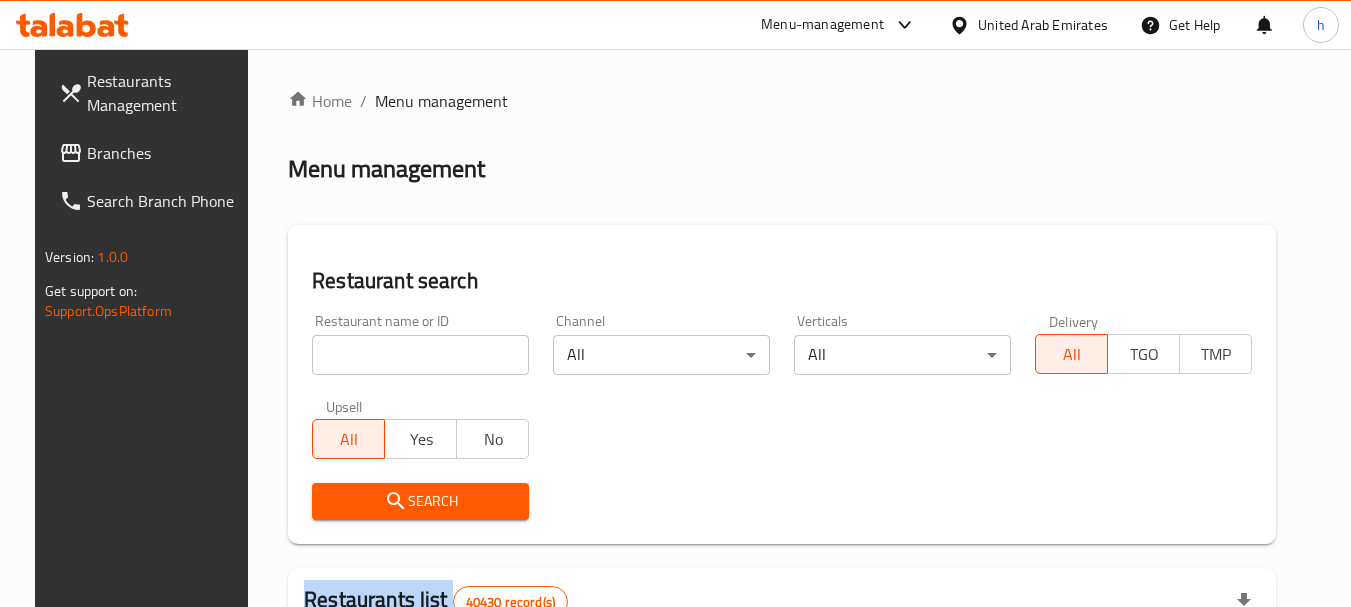 click on "Home / Menu management Menu management Restaurant search Restaurant name or ID Restaurant name or ID Channel All ​ Verticals All ​ Delivery All TGO TMP Upsell All Yes No   Search Restaurants list   40430 record(s) ID sorted ascending Name (En) Name (Ar) Ref. Name Logo Branches Open Busy Closed POS group Status Action 328 Johnny Rockets جوني روكيتس 37 0 1 0 OPEN 330 French Connection فرنش كونكشن 1 0 0 0 INACTIVE 339 Arz Lebanon أرز لبنان Al Karama,Al Barsha ​ Mirdif 9 1 0 2 OPEN 340 Mega Wraps ميجا رابس 3 0 0 0 INACTIVE 342 Sandella's Flatbread Cafe سانديلاز فلات براد 7 0 0 0 INACTIVE 343 Dragon Hut كوخ التنين 1 0 0 0 INACTIVE 348 Thai Kitchen المطبخ التايلندى 1 0 0 0 INACTIVE 349 Mughal  موغل 1 0 0 0 HIDDEN 350 HOT N COOL (Old) هوت و كول 1 0 0 0 INACTIVE 355 Al Habasha  الحبشة 11 1 0 0 HIDDEN Rows per page: 10 1-10 of 40430" at bounding box center [782, 717] 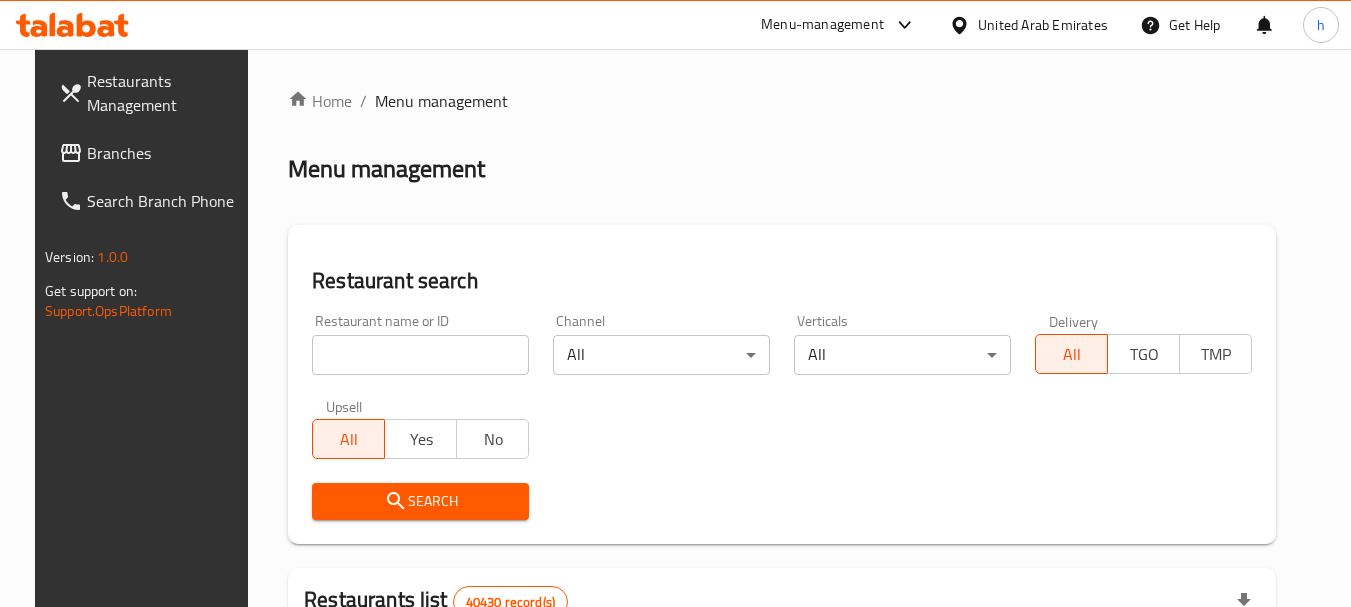 click at bounding box center (420, 355) 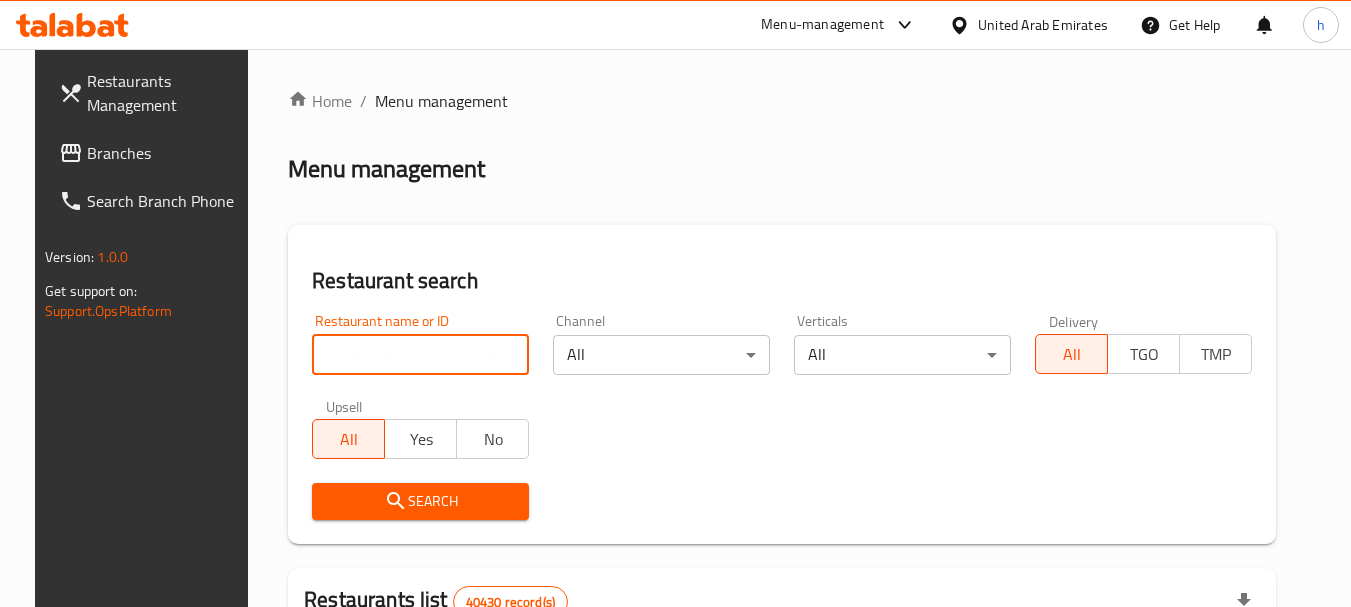 paste on "683363" 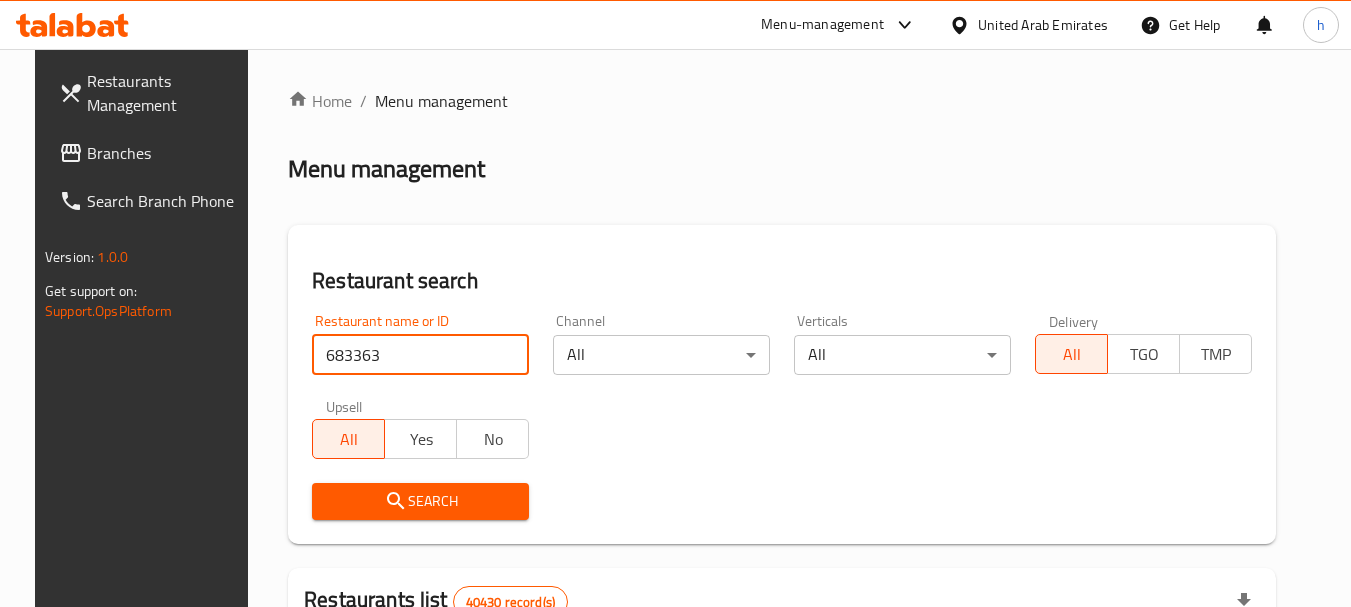 type on "683363" 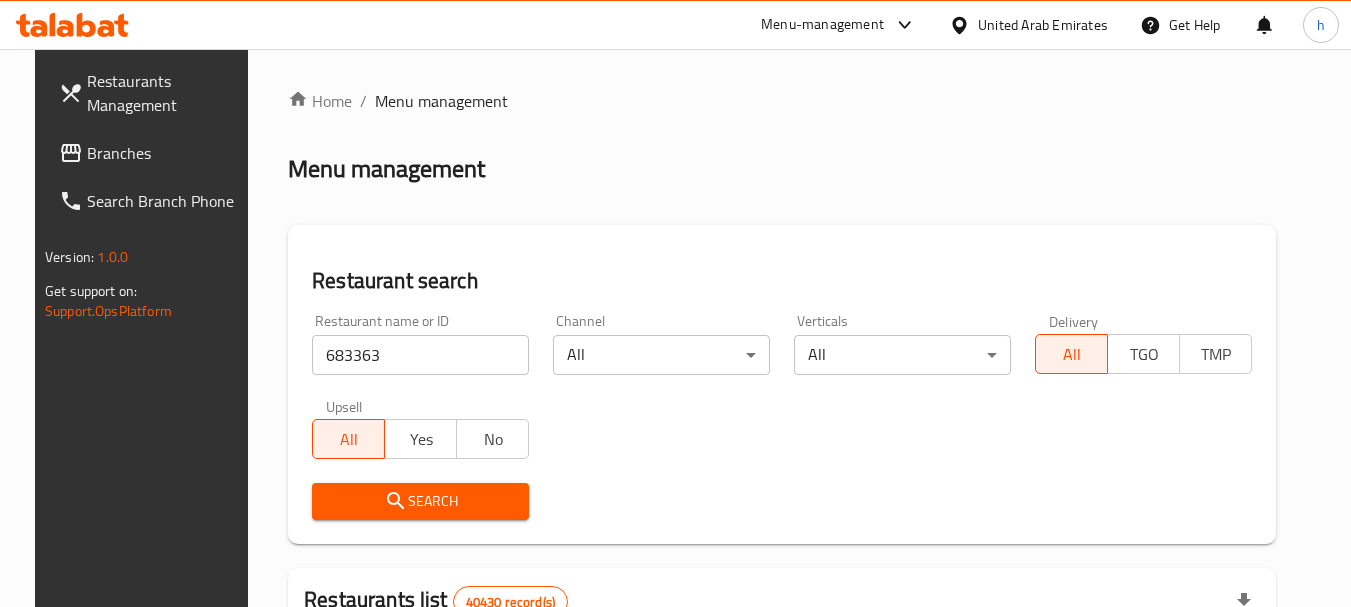 click 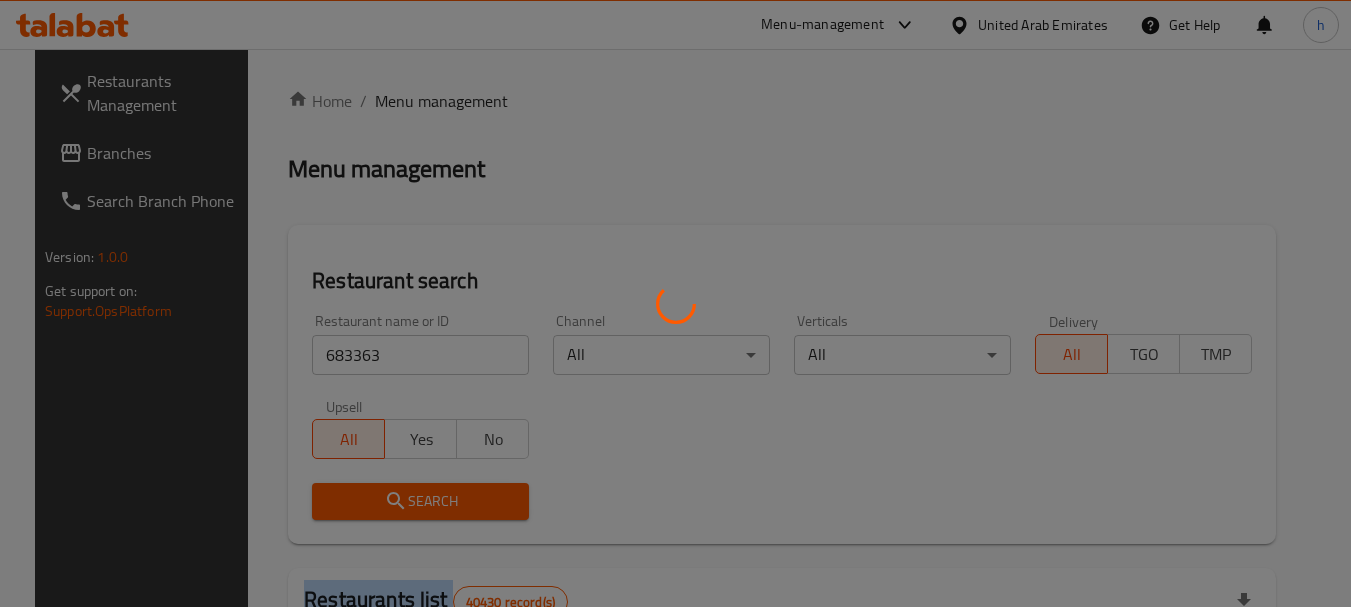 click at bounding box center [675, 303] 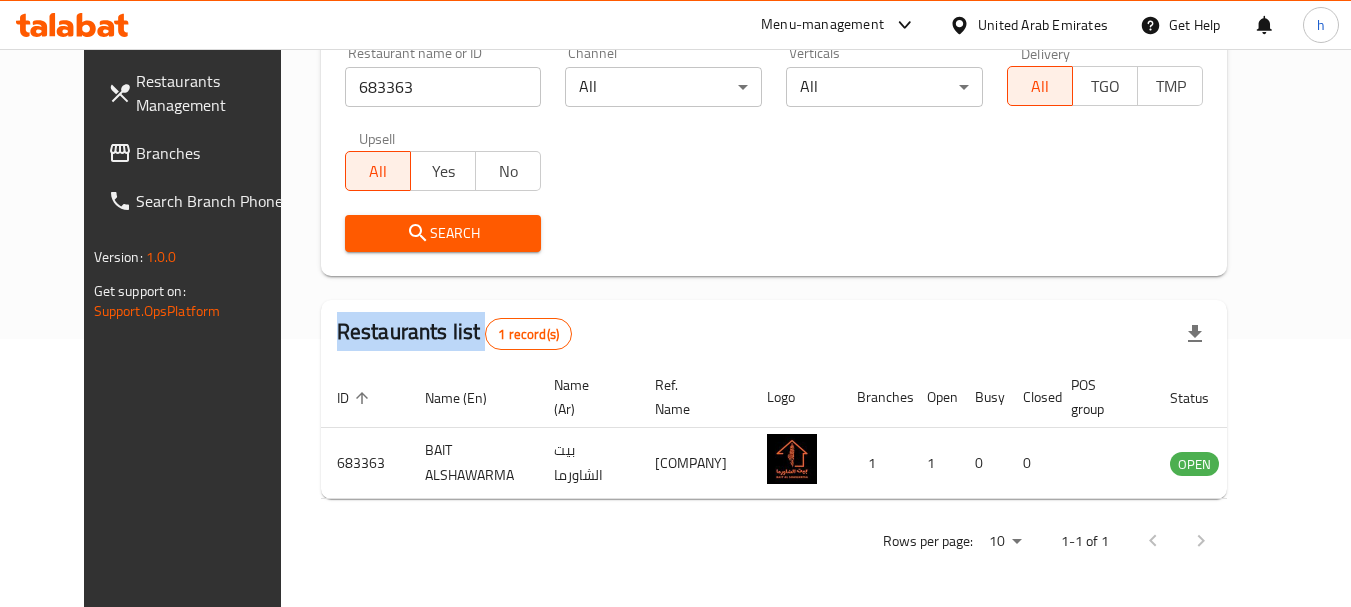scroll, scrollTop: 310, scrollLeft: 0, axis: vertical 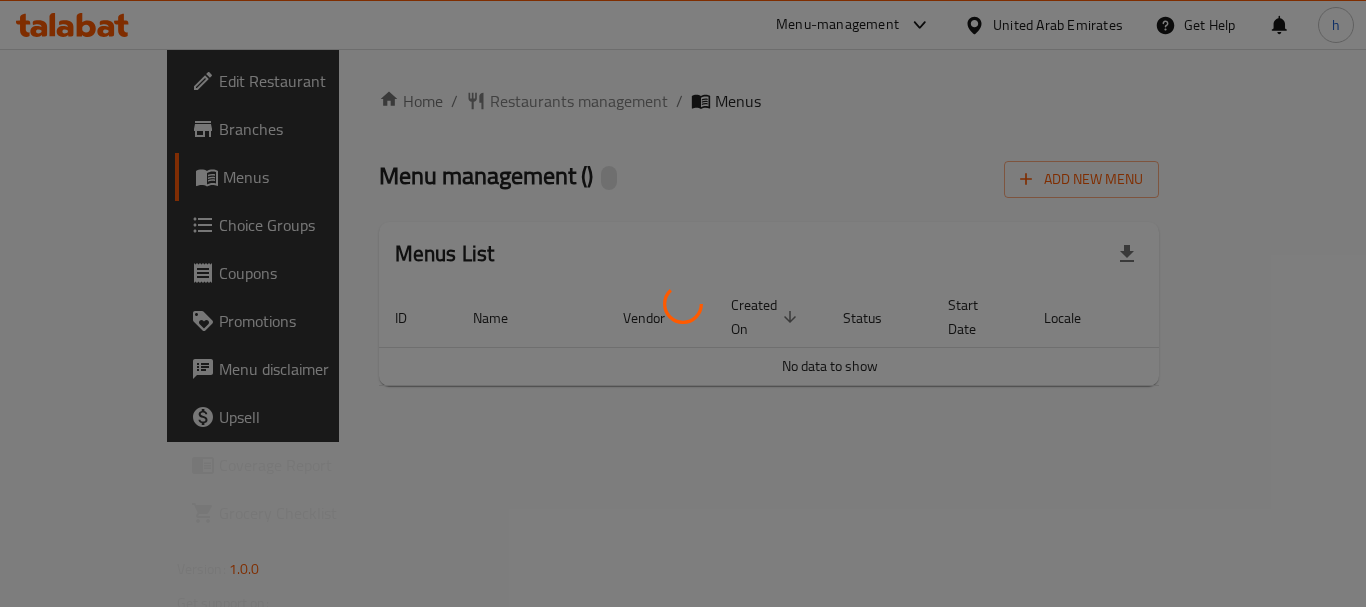 click at bounding box center (683, 303) 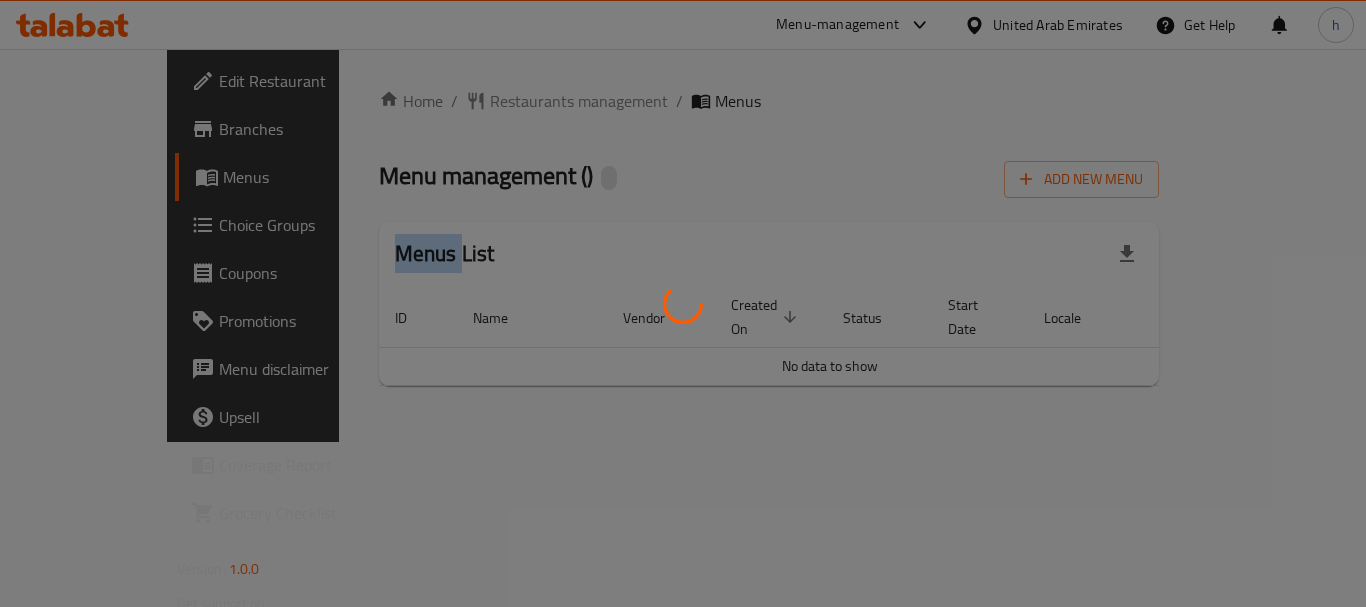 click at bounding box center (683, 303) 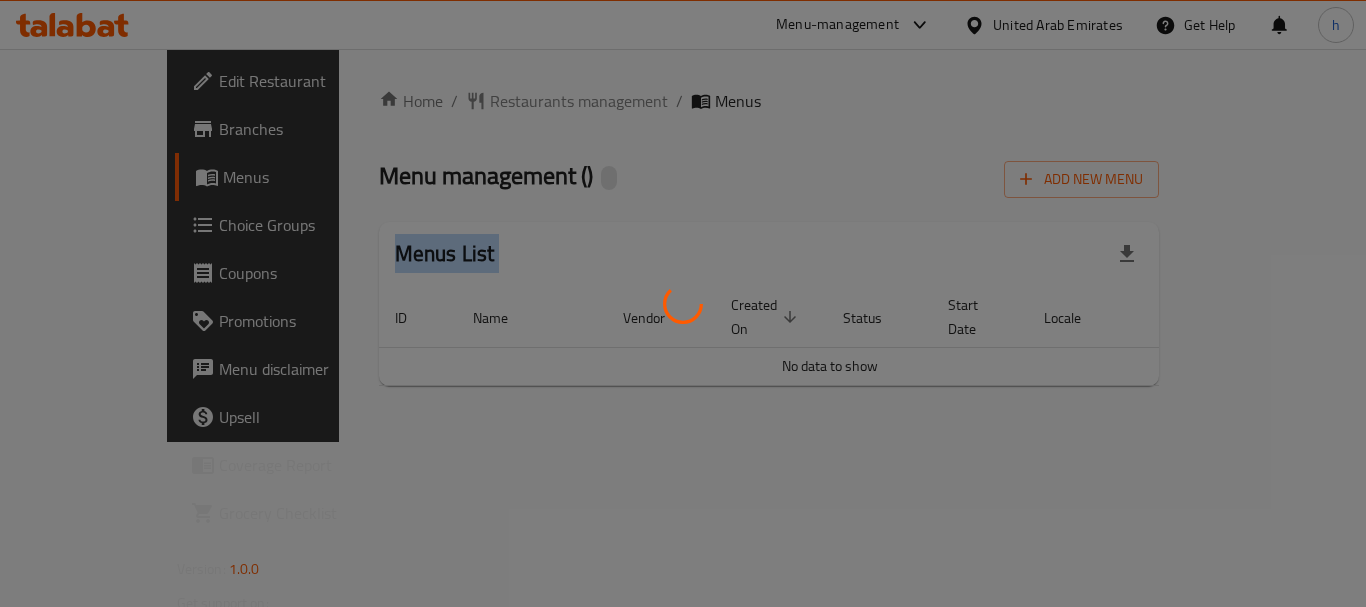 click at bounding box center [683, 303] 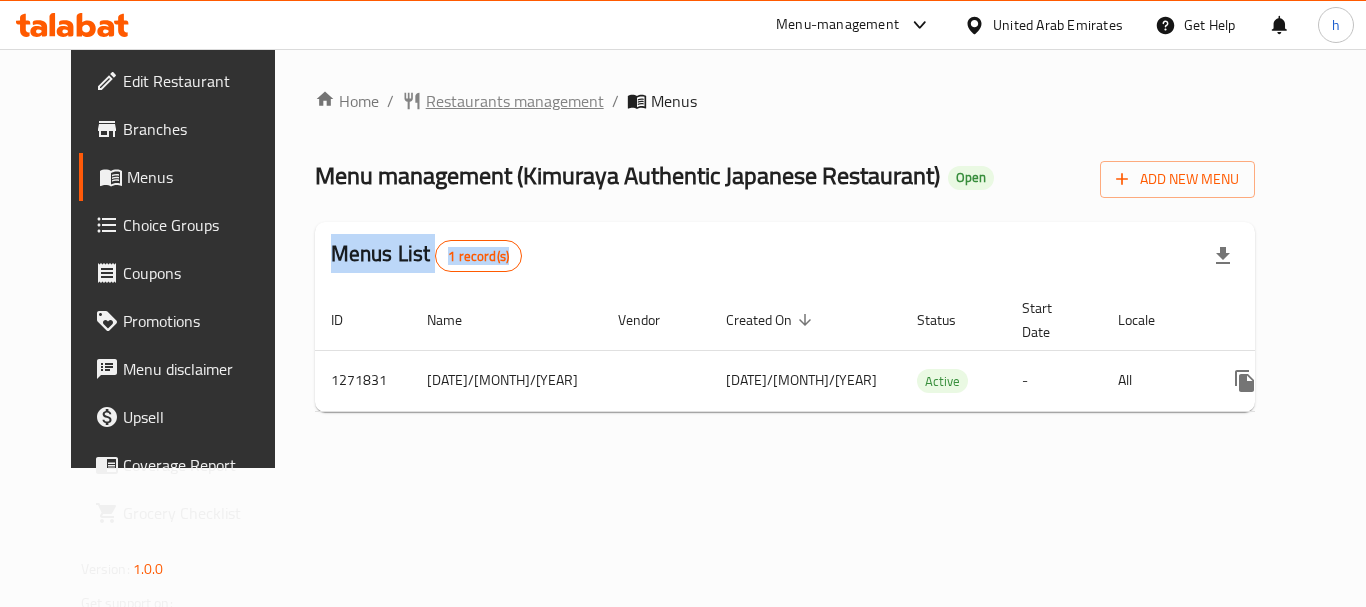 click on "Restaurants management" at bounding box center (515, 101) 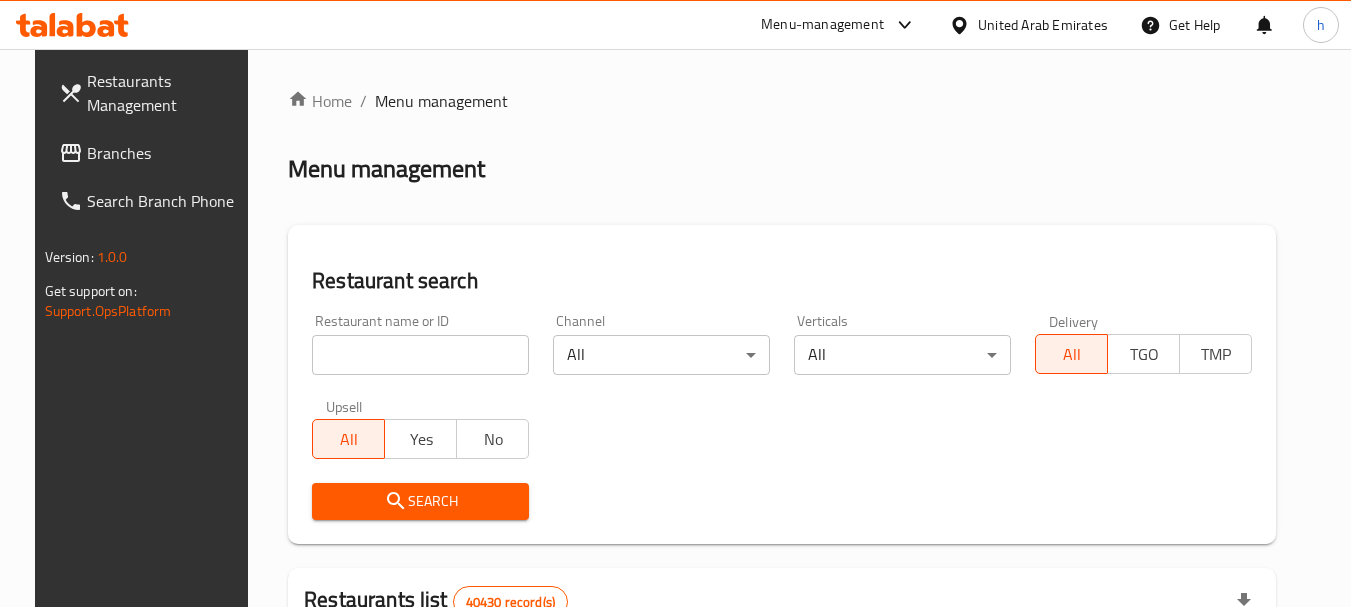 click at bounding box center (675, 303) 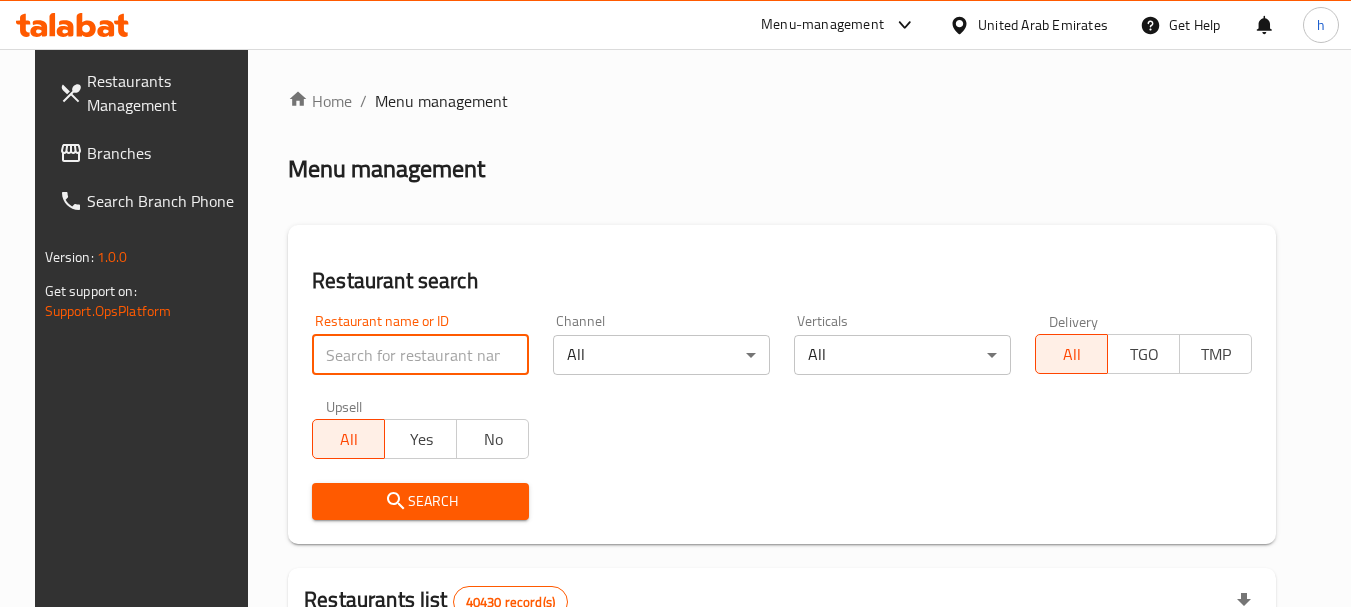 click at bounding box center (420, 355) 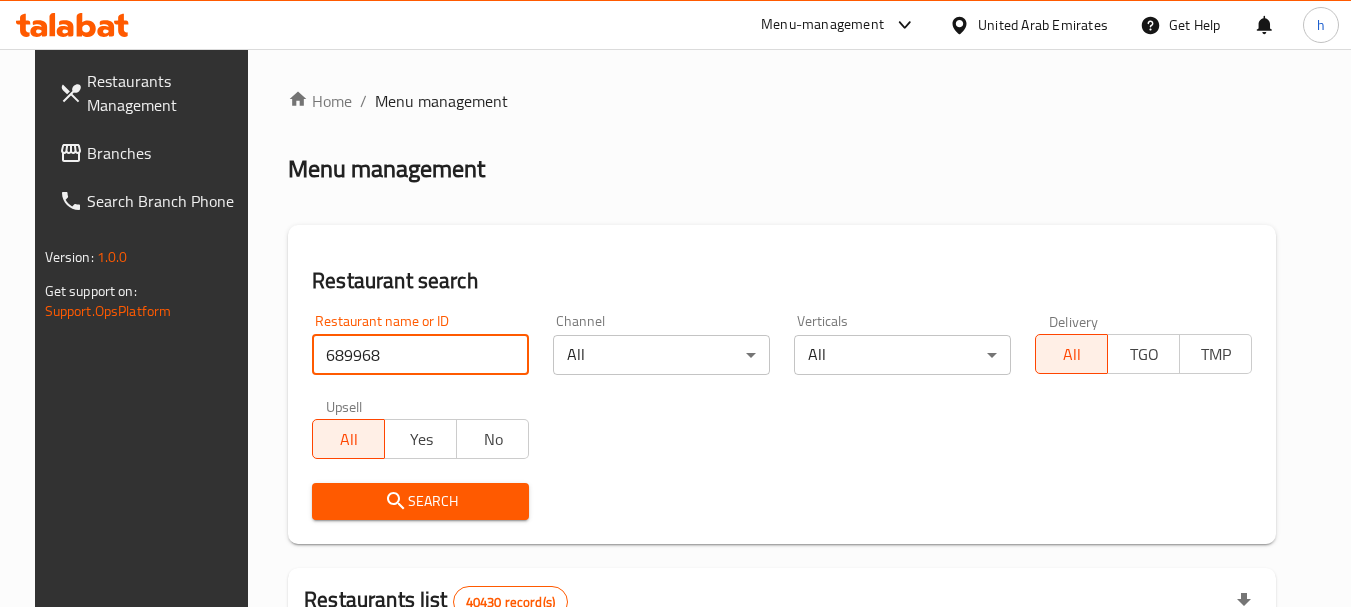 type on "689968" 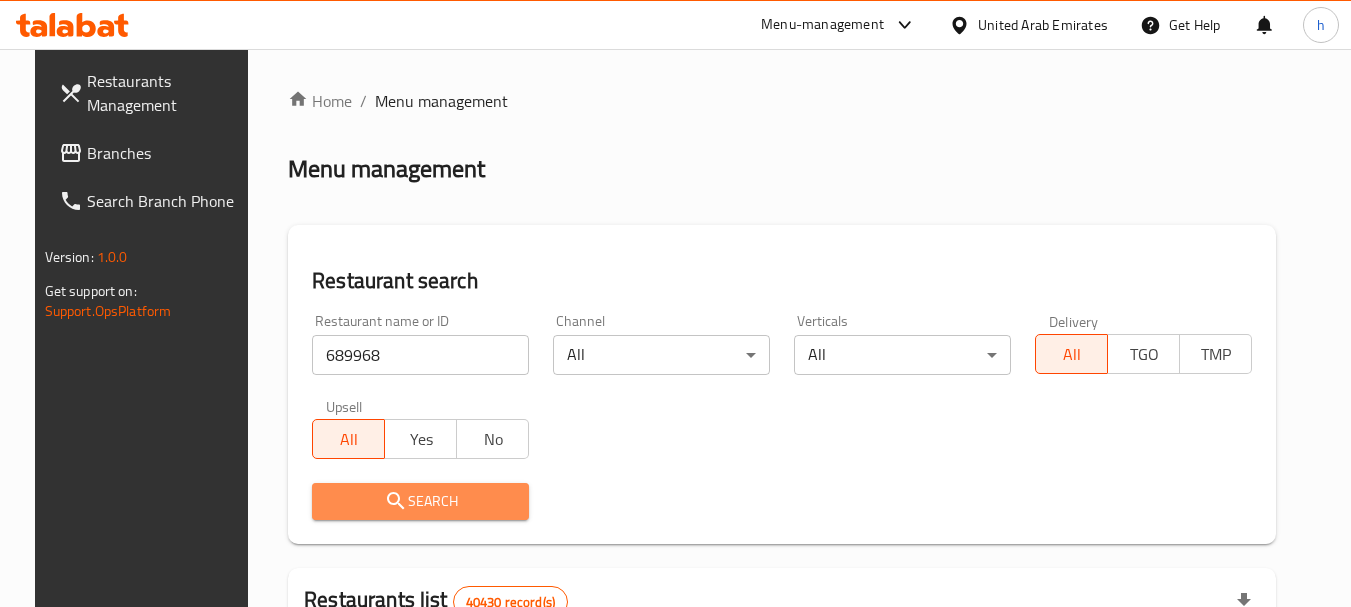 click on "Search" at bounding box center (420, 501) 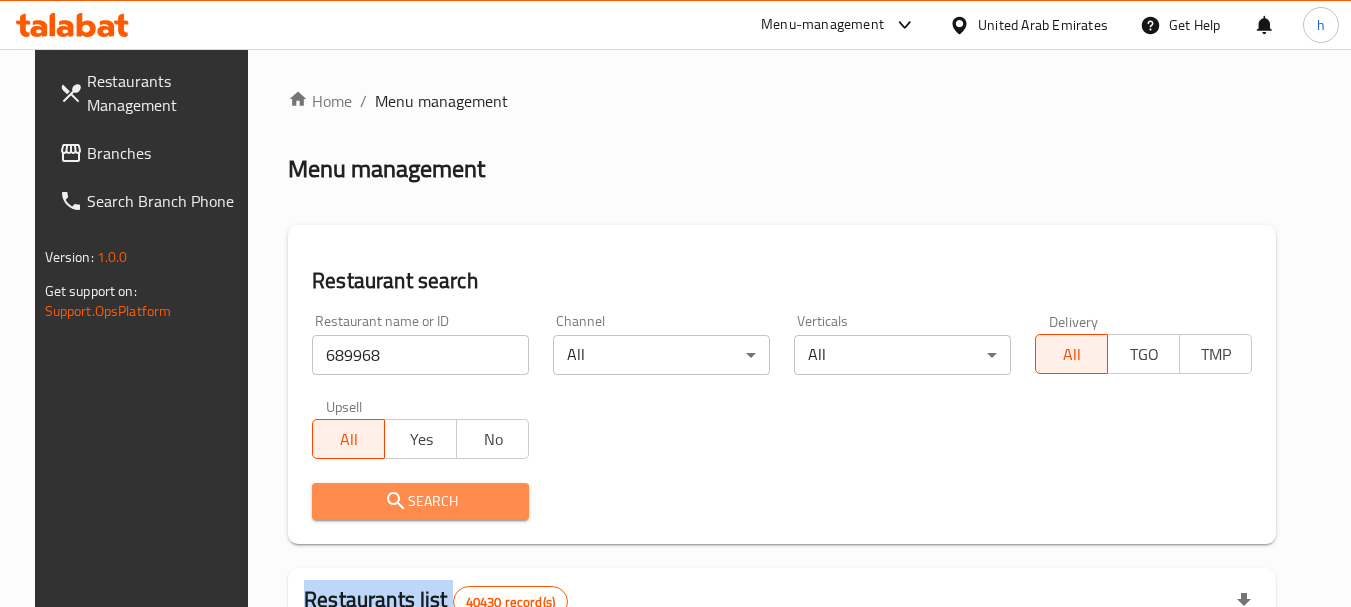 click at bounding box center [675, 303] 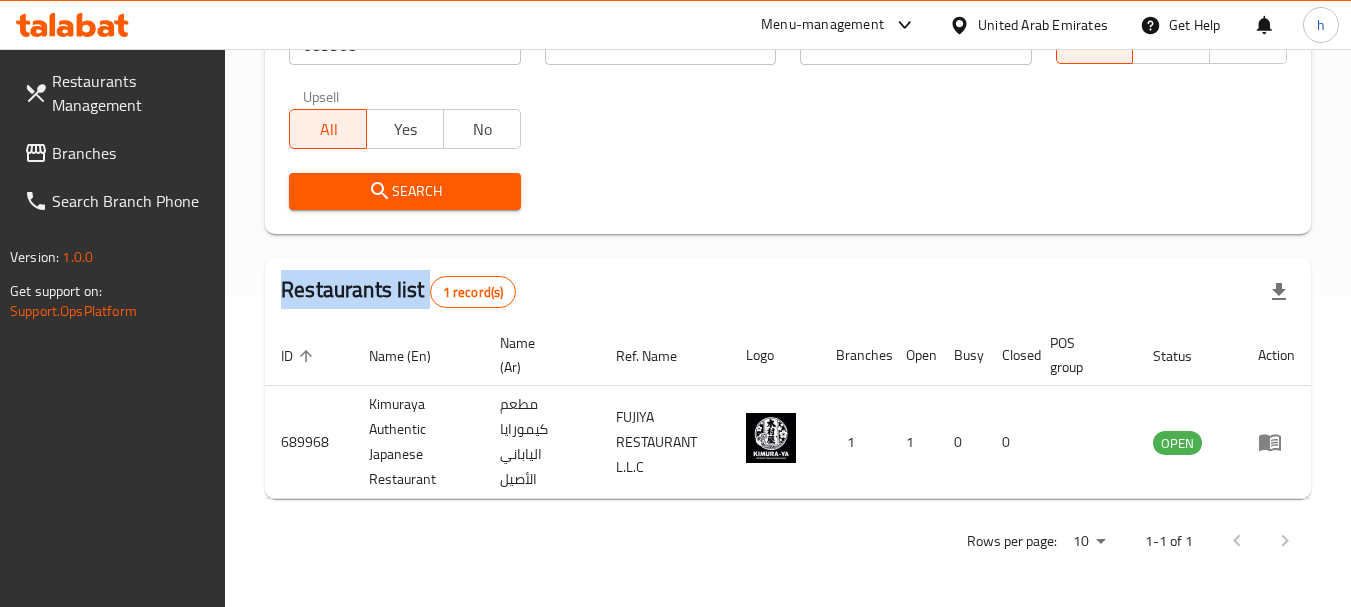 scroll, scrollTop: 270, scrollLeft: 0, axis: vertical 